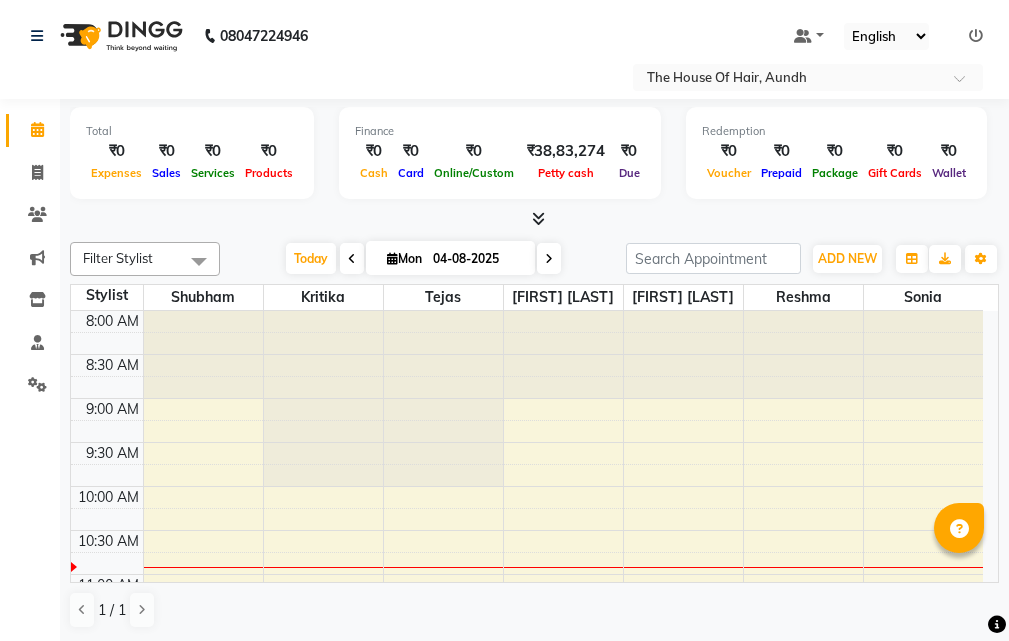 scroll, scrollTop: 0, scrollLeft: 0, axis: both 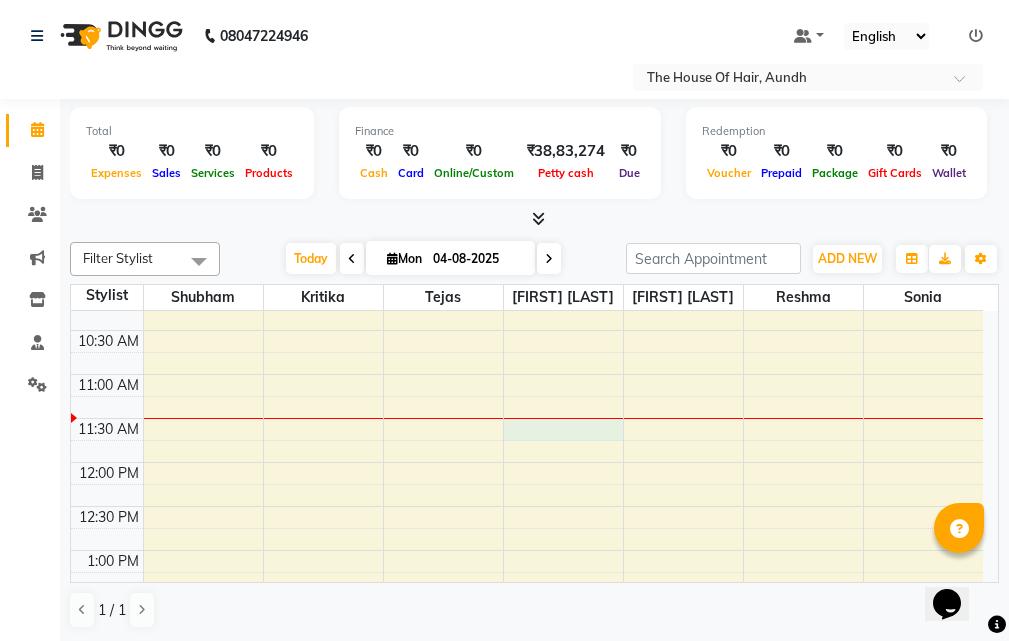 click at bounding box center [563, 418] 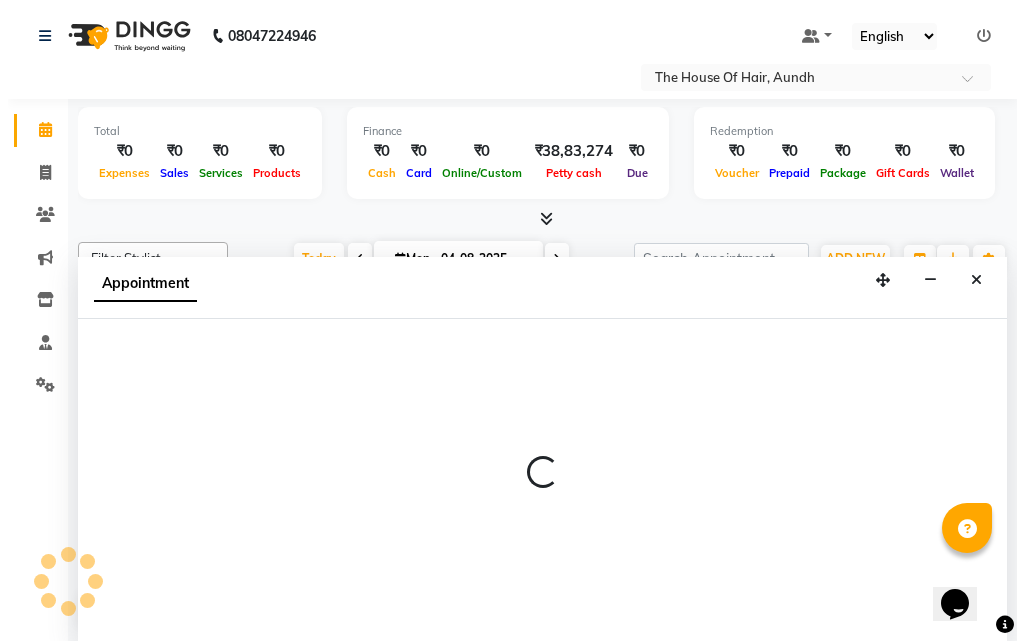 scroll, scrollTop: 1, scrollLeft: 0, axis: vertical 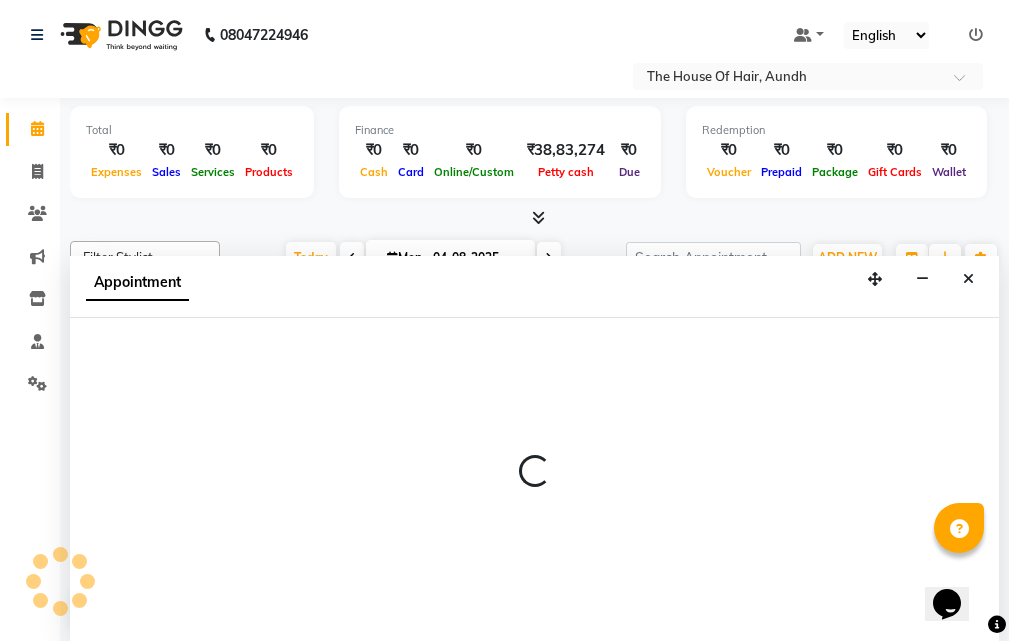 select on "32779" 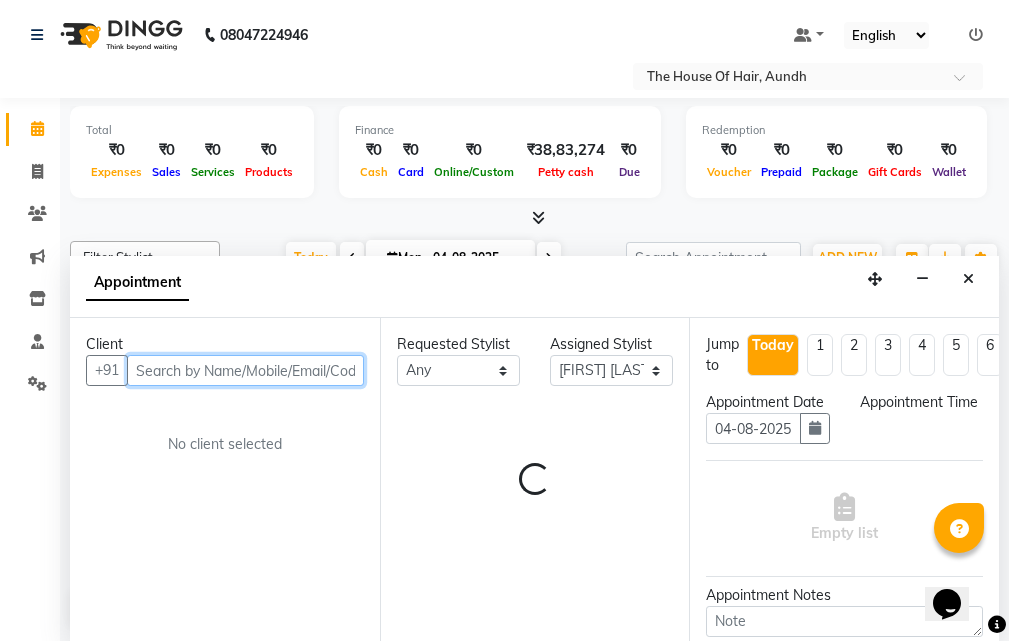 select on "690" 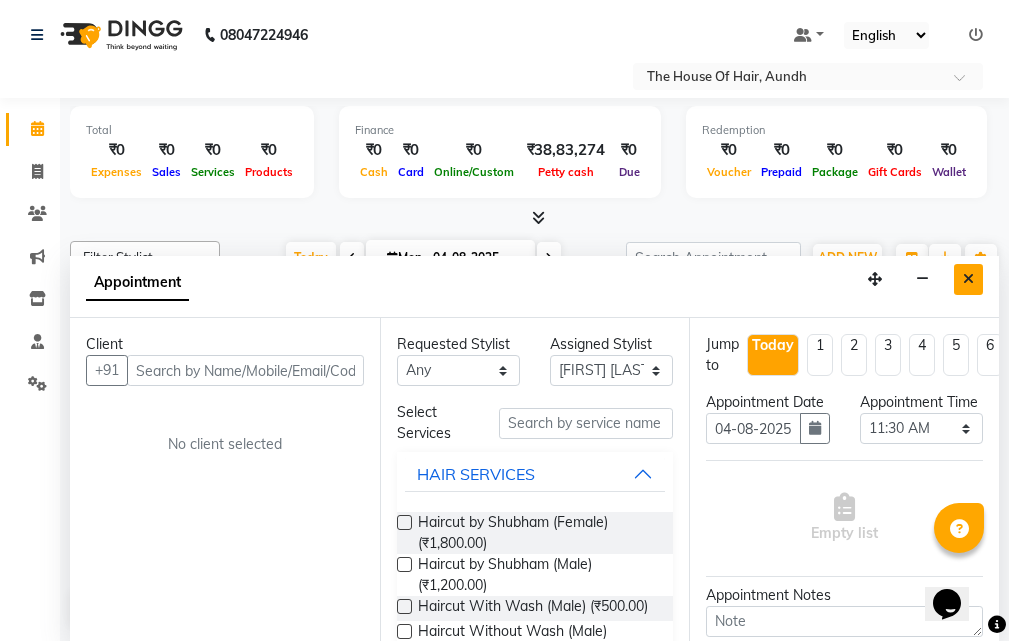 click at bounding box center [968, 279] 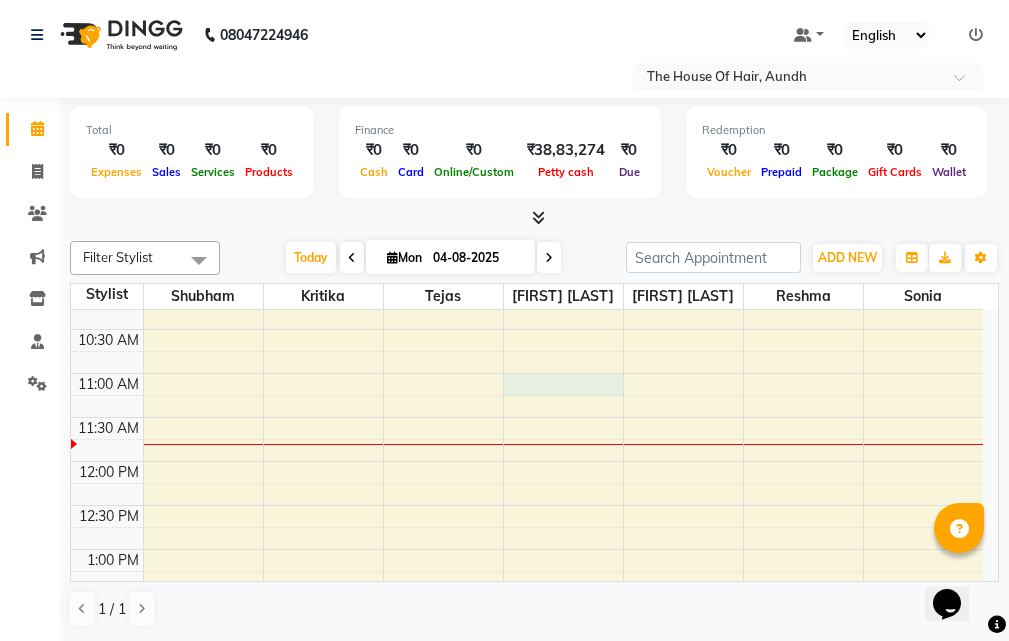 click on "8:00 AM 8:30 AM 9:00 AM 9:30 AM 10:00 AM 10:30 AM 11:00 AM 11:30 AM 12:00 PM 12:30 PM 1:00 PM 1:30 PM 2:00 PM 2:30 PM 3:00 PM 3:30 PM 4:00 PM 4:30 PM 5:00 PM 5:30 PM 6:00 PM 6:30 PM 7:00 PM 7:30 PM 8:00 PM 8:30 PM 9:00 PM 9:30 PM" at bounding box center (527, 725) 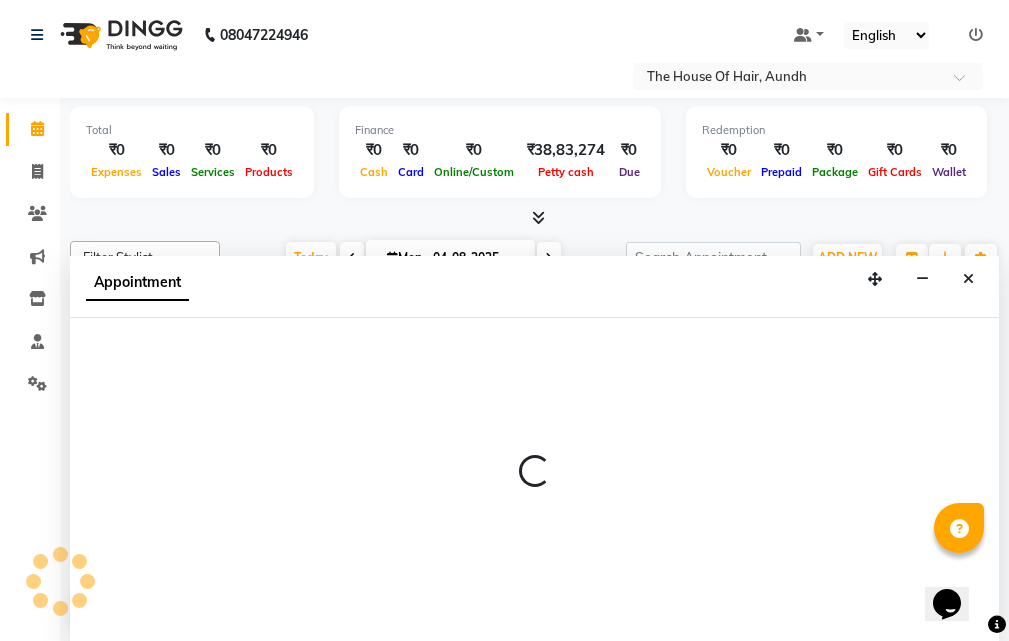 select on "32779" 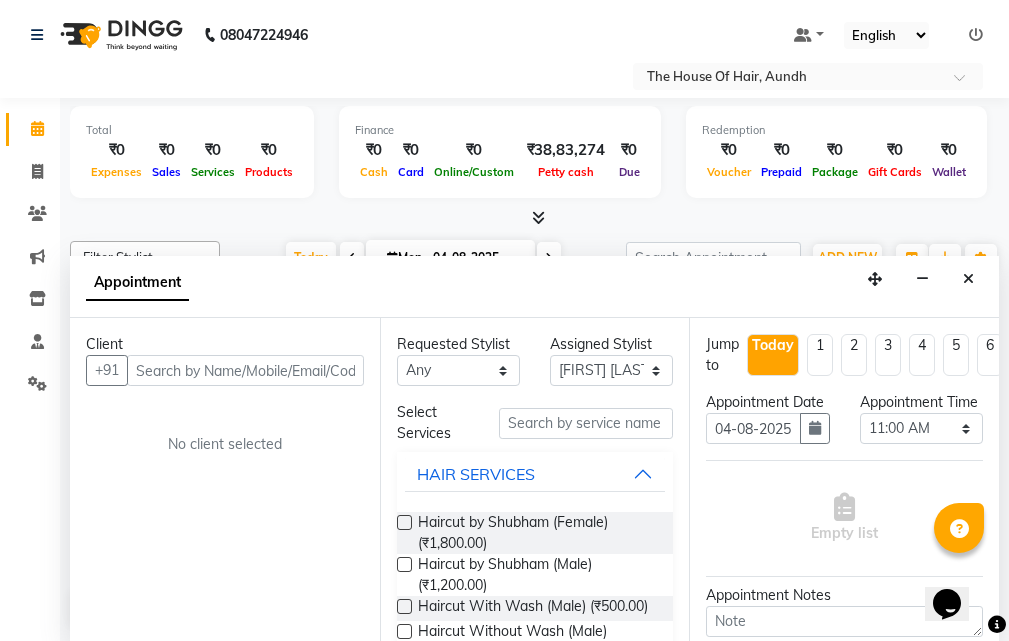 click at bounding box center (245, 370) 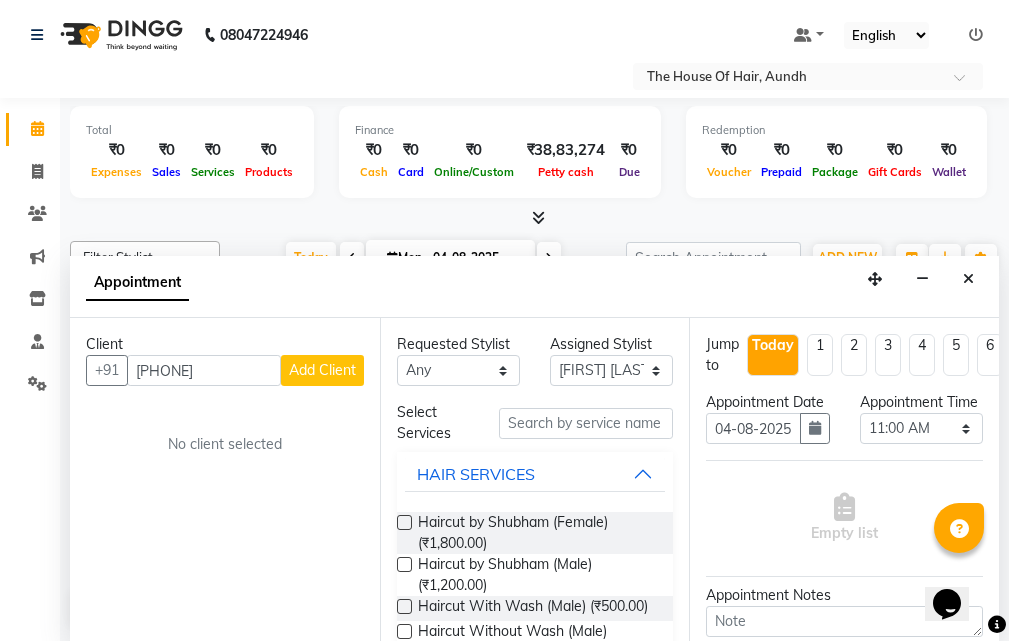 type on "[PHONE]" 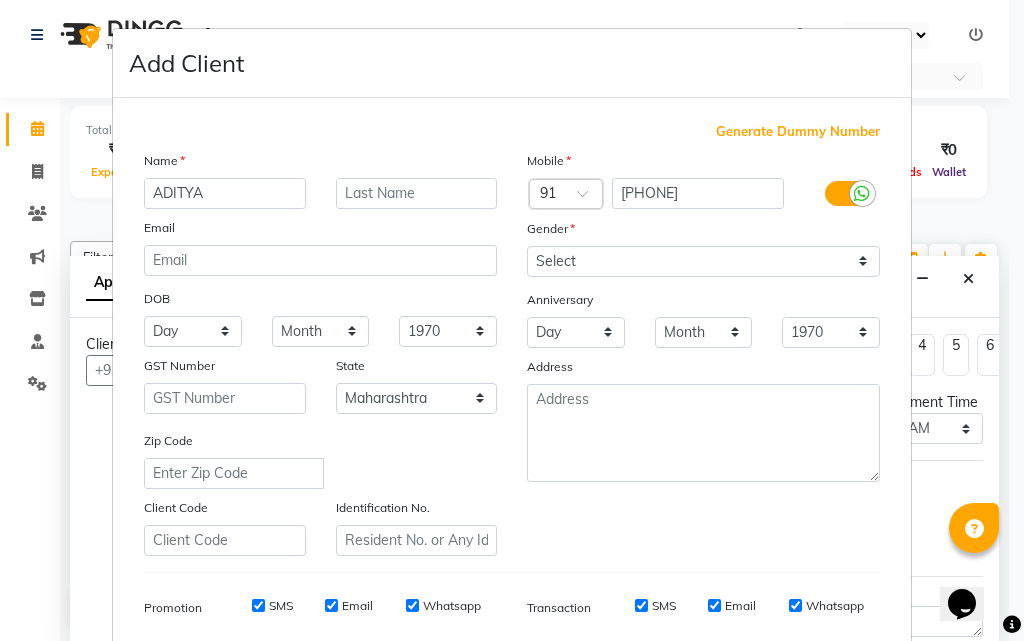 type on "ADITYA" 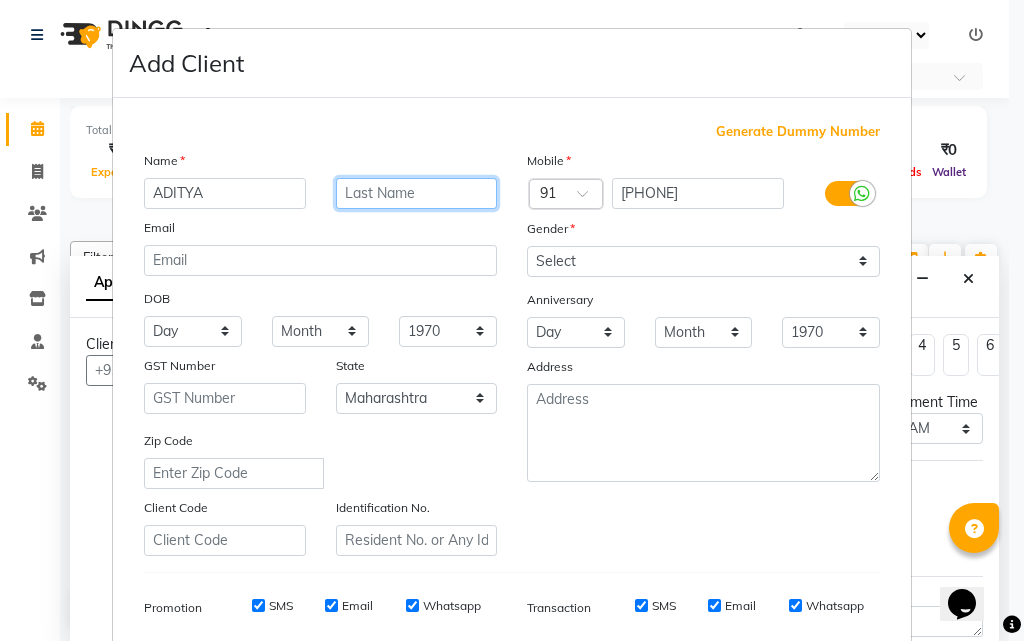 click at bounding box center (417, 193) 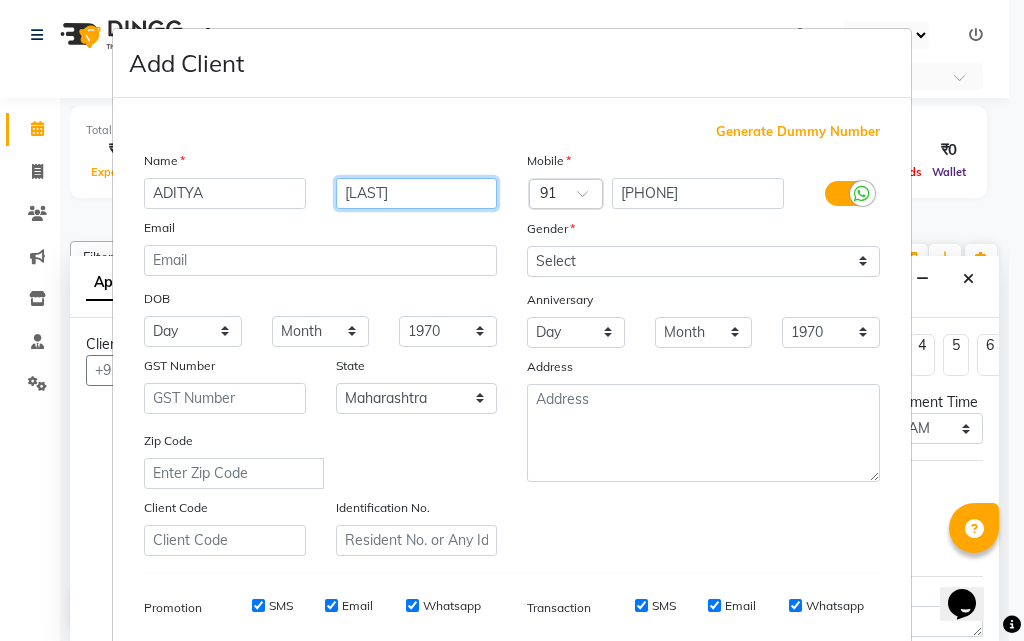 type on "[LAST]" 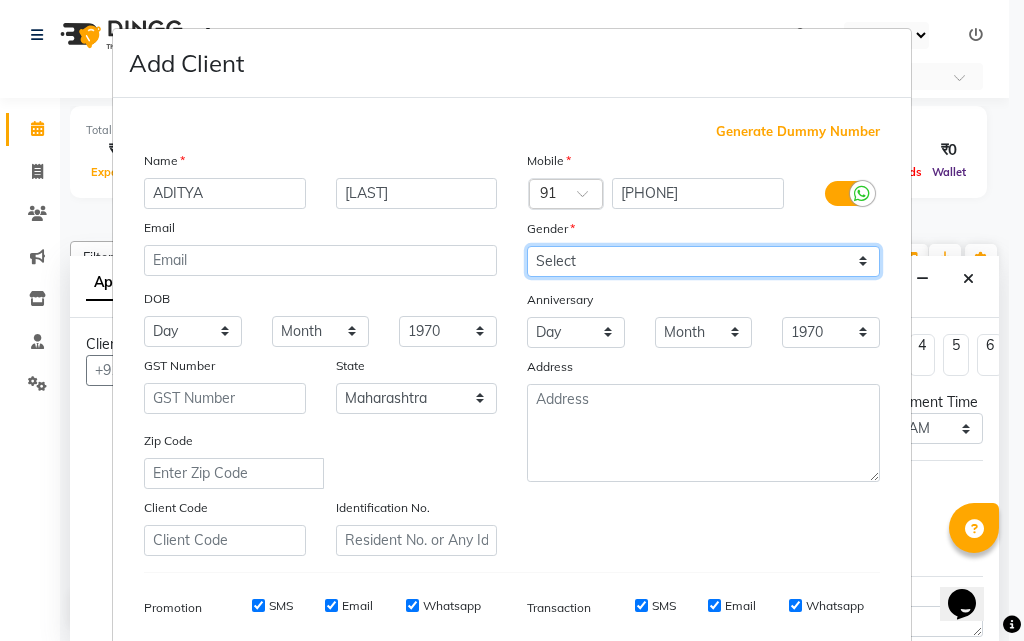 click on "Select Male Female Other Prefer Not To Say" at bounding box center [703, 261] 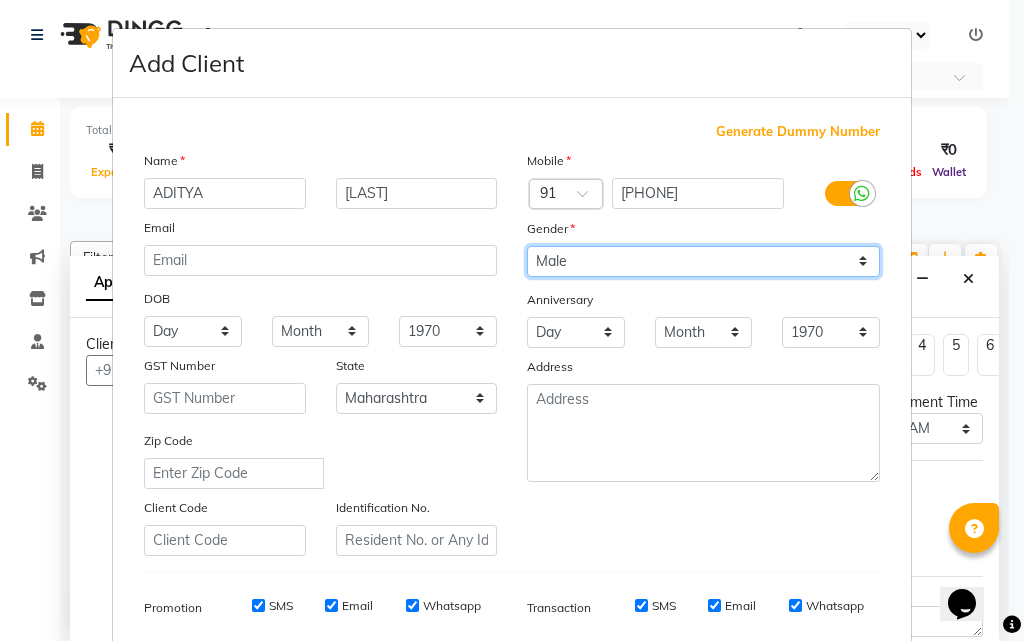 click on "Select Male Female Other Prefer Not To Say" at bounding box center (703, 261) 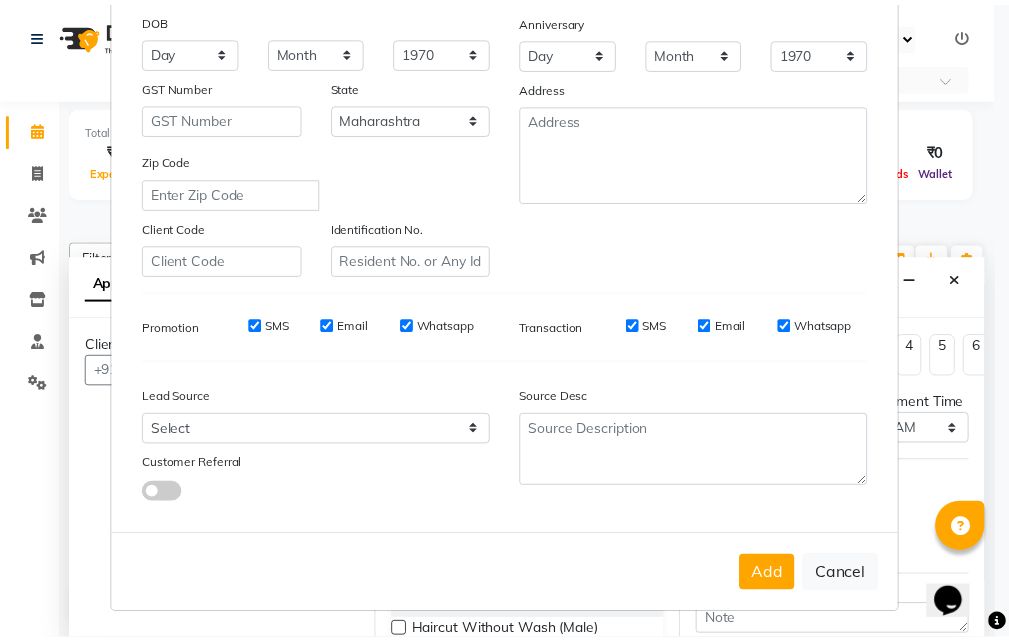 scroll, scrollTop: 282, scrollLeft: 0, axis: vertical 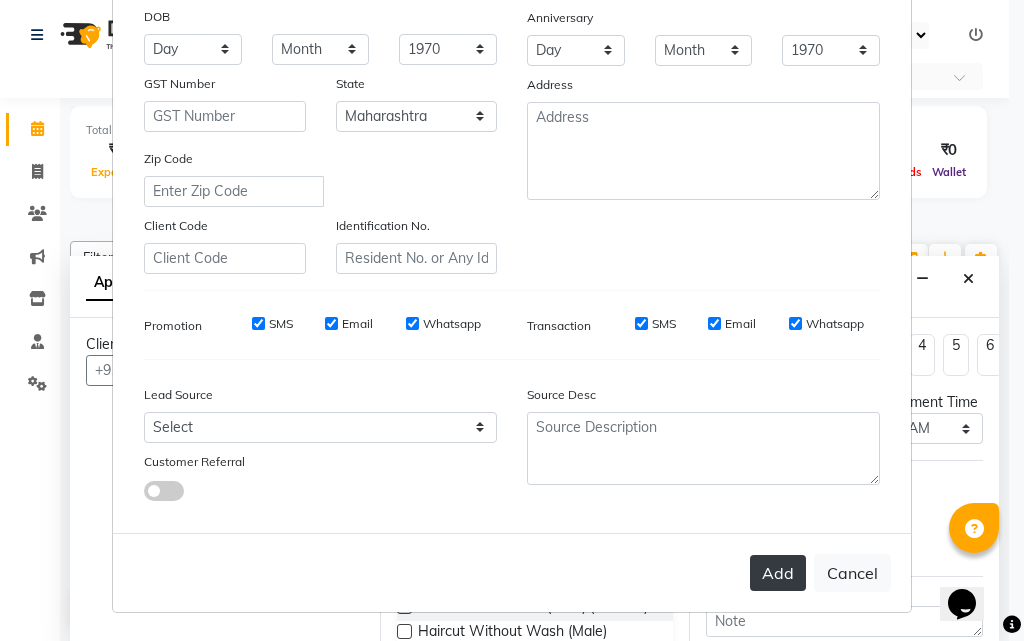 click on "Add" at bounding box center (778, 573) 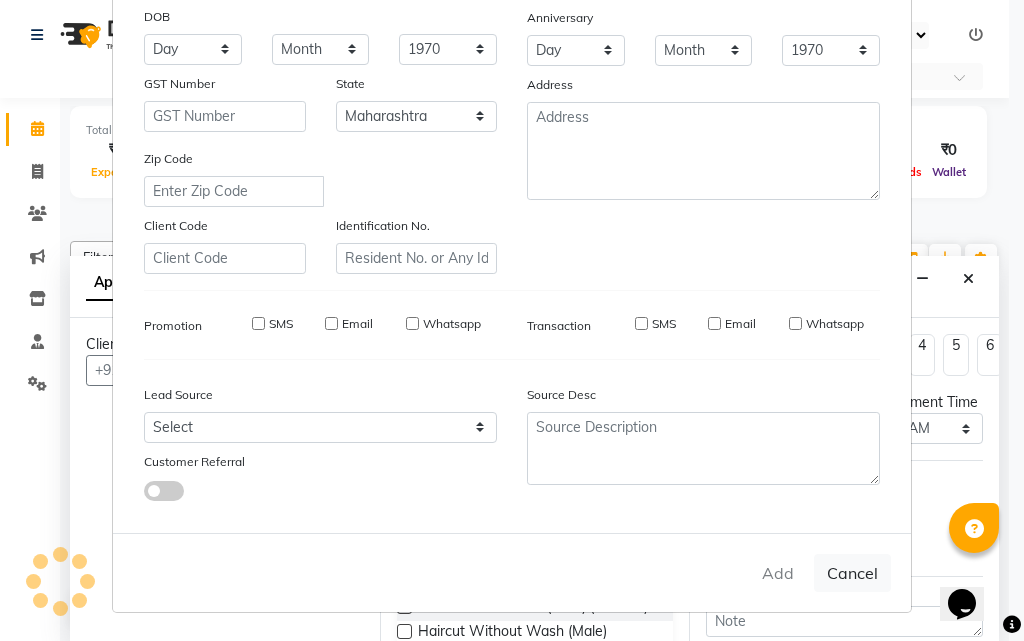 type 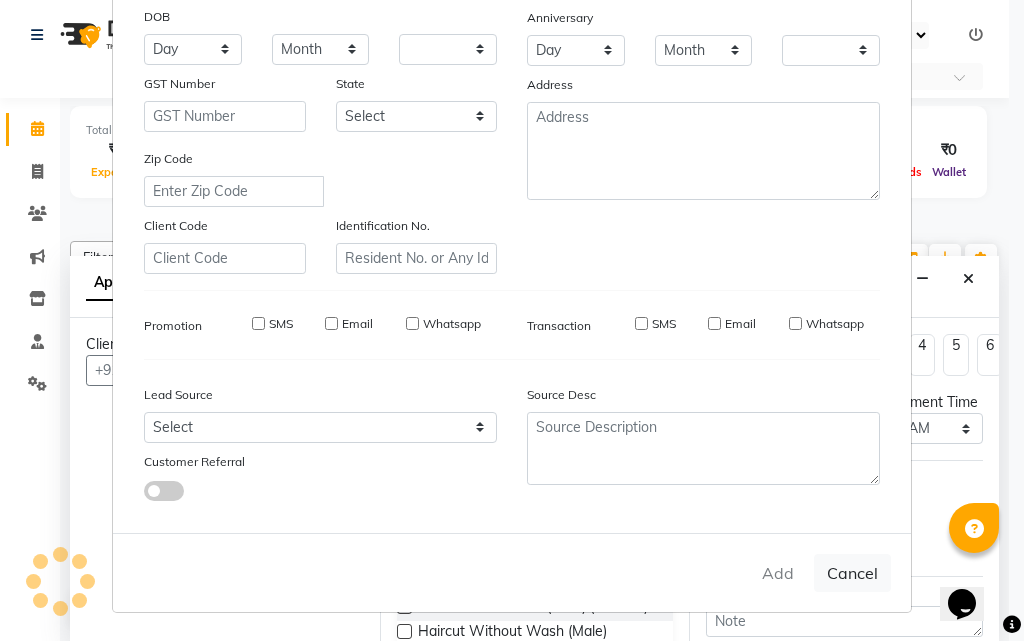 checkbox on "false" 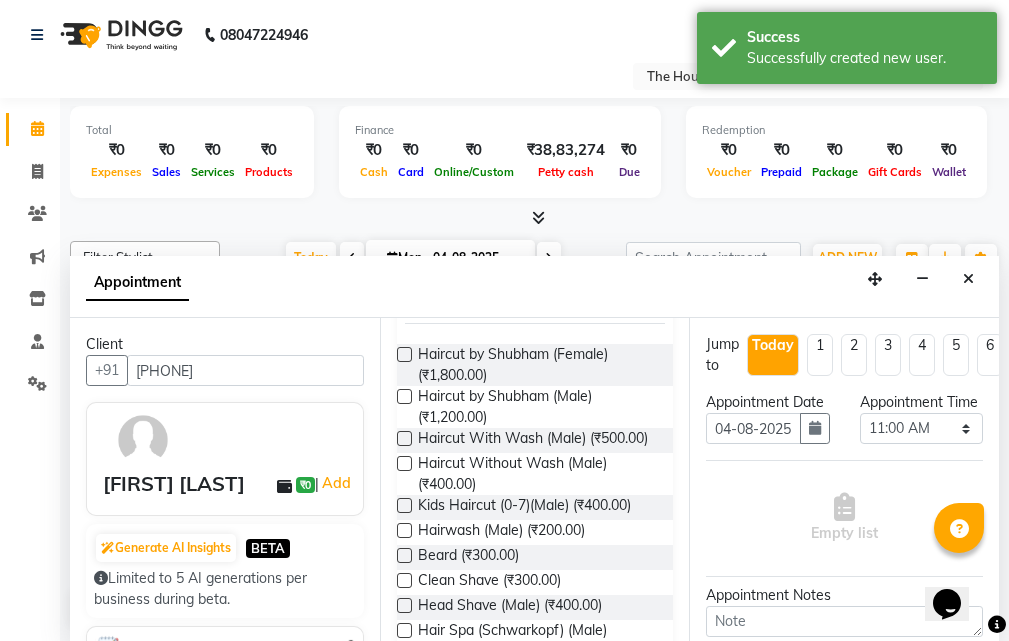 scroll, scrollTop: 200, scrollLeft: 0, axis: vertical 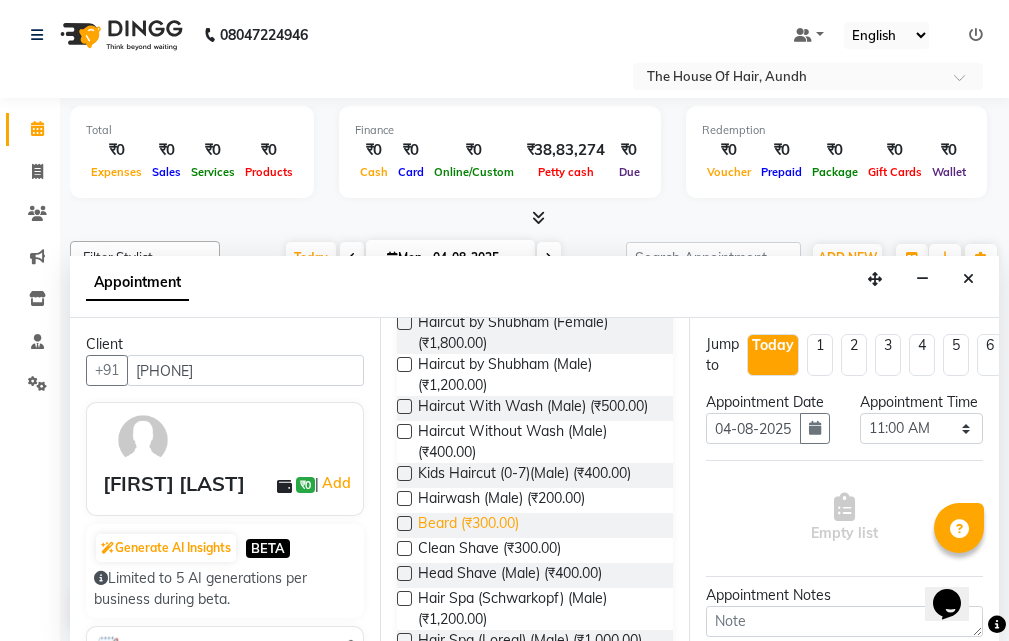 click on "Beard (₹300.00)" at bounding box center (468, 525) 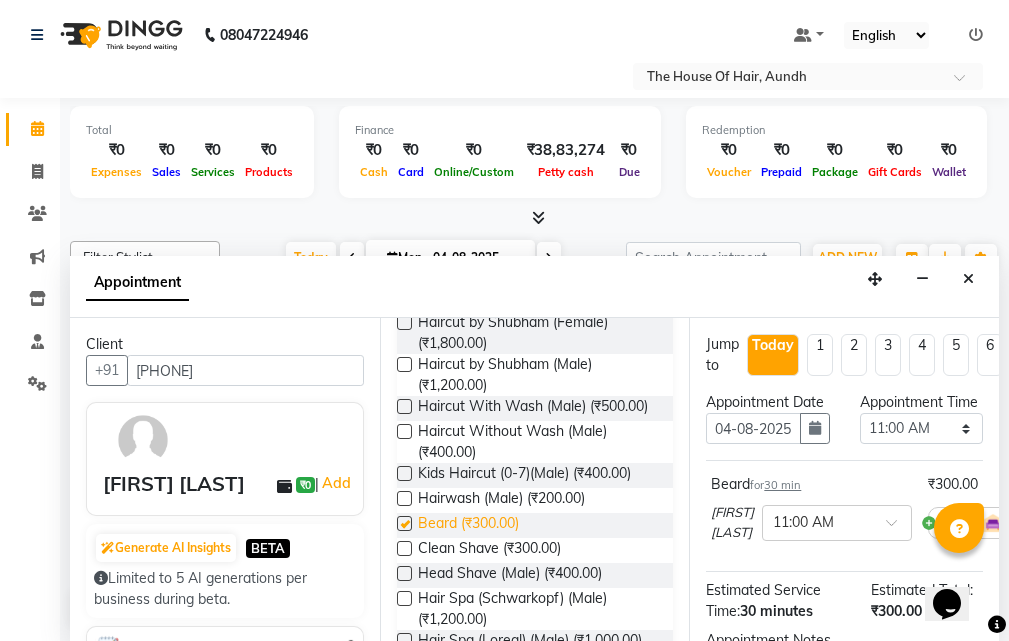 checkbox on "false" 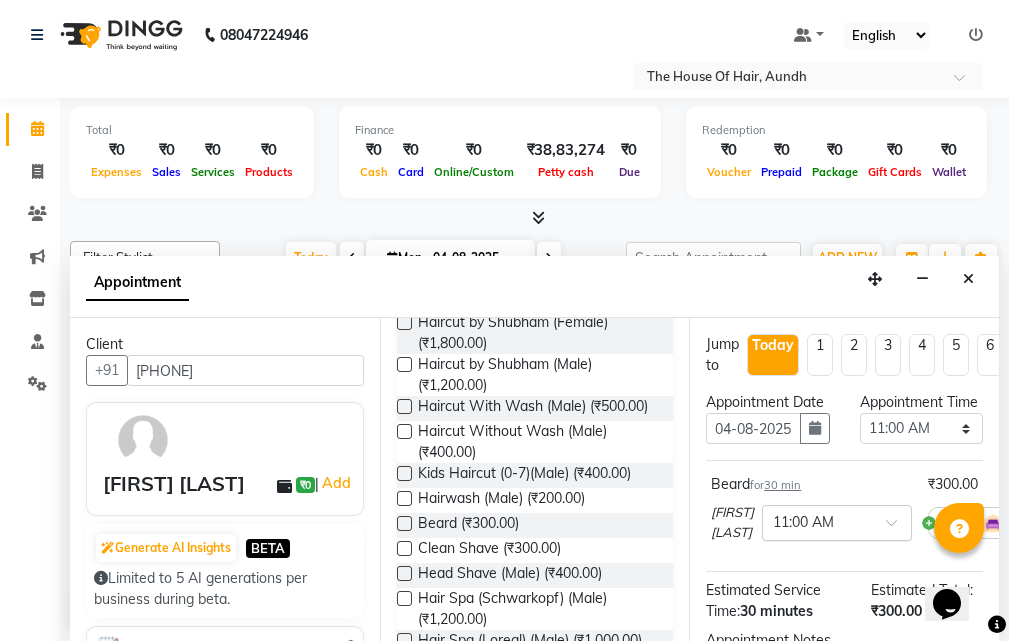 scroll, scrollTop: 100, scrollLeft: 0, axis: vertical 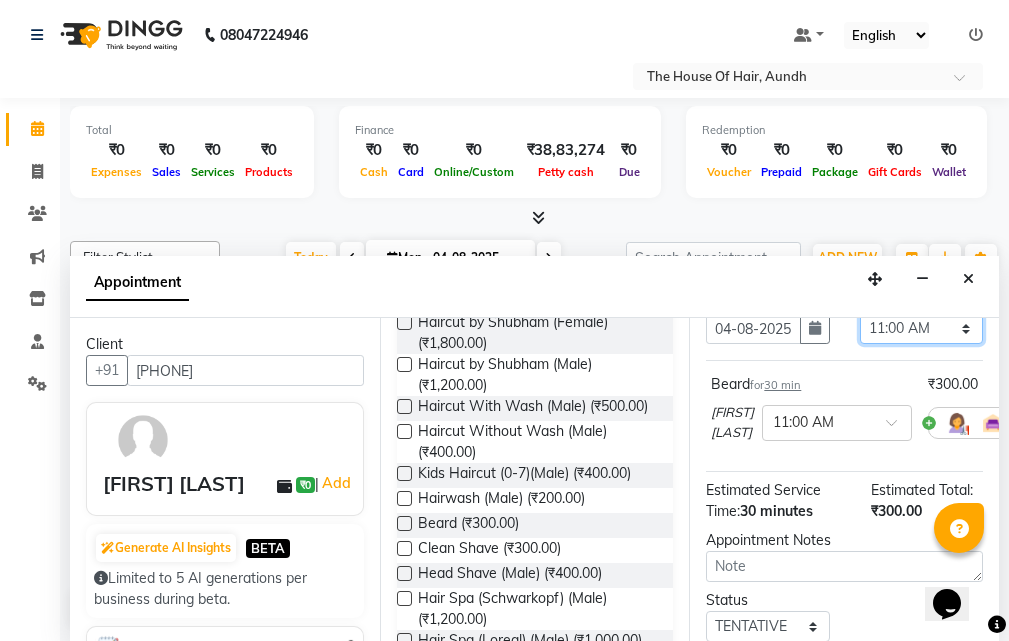 click on "Select 09:00 AM 09:15 AM 09:30 AM 09:45 AM 10:00 AM 10:15 AM 10:30 AM 10:45 AM 11:00 AM 11:15 AM 11:30 AM 11:45 AM 12:00 PM 12:15 PM 12:30 PM 12:45 PM 01:00 PM 01:15 PM 01:30 PM 01:45 PM 02:00 PM 02:15 PM 02:30 PM 02:45 PM 03:00 PM 03:15 PM 03:30 PM 03:45 PM 04:00 PM 04:15 PM 04:30 PM 04:45 PM 05:00 PM 05:15 PM 05:30 PM 05:45 PM 06:00 PM 06:15 PM 06:30 PM 06:45 PM 07:00 PM 07:15 PM 07:30 PM 07:45 PM 08:00 PM 08:15 PM 08:30 PM 08:45 PM 09:00 PM 09:15 PM 09:30 PM" at bounding box center [921, 328] 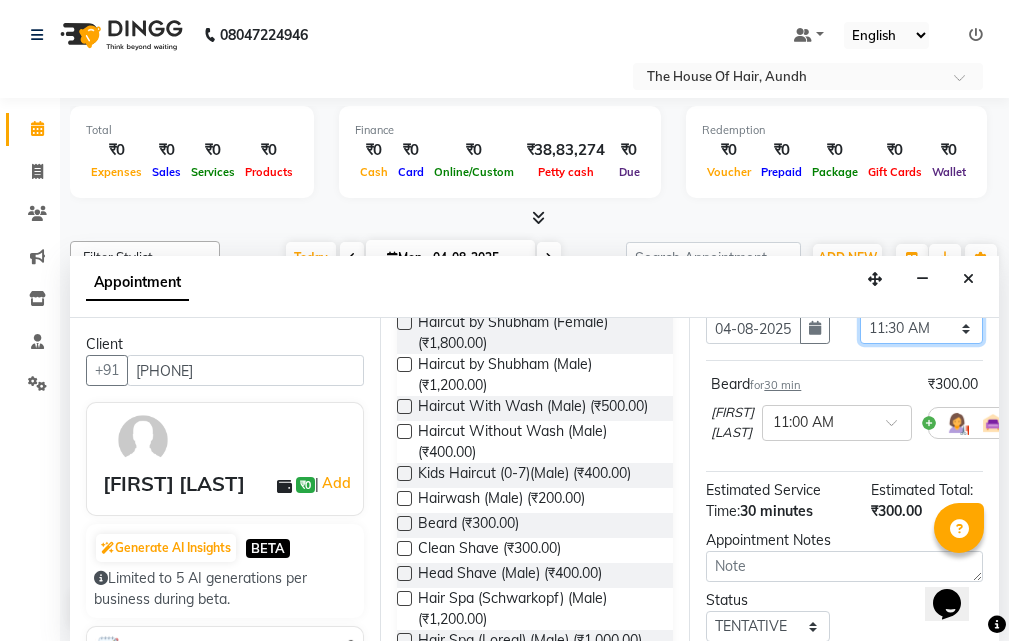 click on "Select 09:00 AM 09:15 AM 09:30 AM 09:45 AM 10:00 AM 10:15 AM 10:30 AM 10:45 AM 11:00 AM 11:15 AM 11:30 AM 11:45 AM 12:00 PM 12:15 PM 12:30 PM 12:45 PM 01:00 PM 01:15 PM 01:30 PM 01:45 PM 02:00 PM 02:15 PM 02:30 PM 02:45 PM 03:00 PM 03:15 PM 03:30 PM 03:45 PM 04:00 PM 04:15 PM 04:30 PM 04:45 PM 05:00 PM 05:15 PM 05:30 PM 05:45 PM 06:00 PM 06:15 PM 06:30 PM 06:45 PM 07:00 PM 07:15 PM 07:30 PM 07:45 PM 08:00 PM 08:15 PM 08:30 PM 08:45 PM 09:00 PM 09:15 PM 09:30 PM" at bounding box center (921, 328) 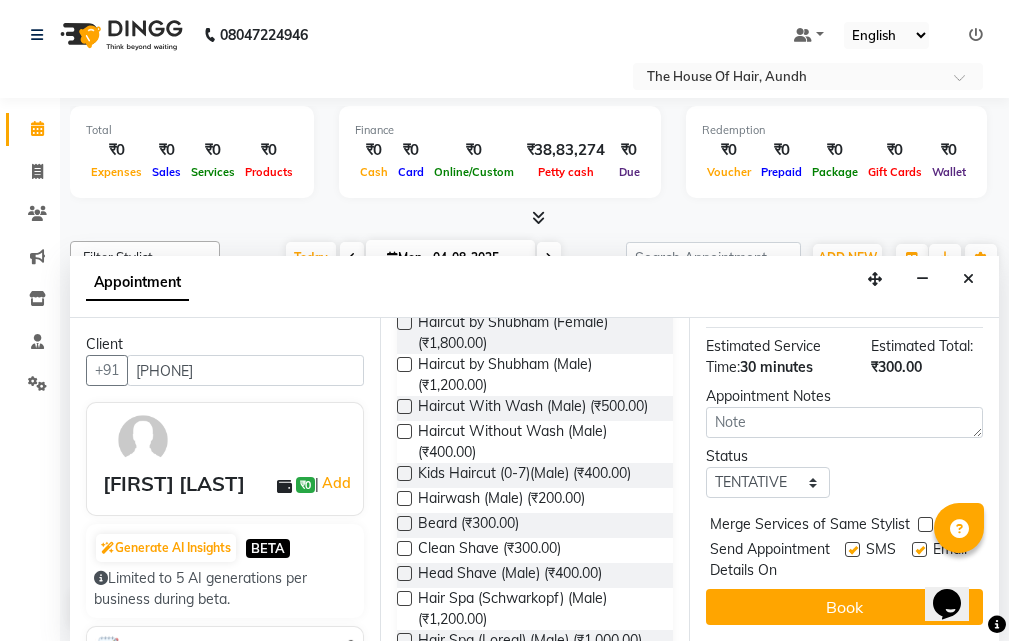 scroll, scrollTop: 301, scrollLeft: 0, axis: vertical 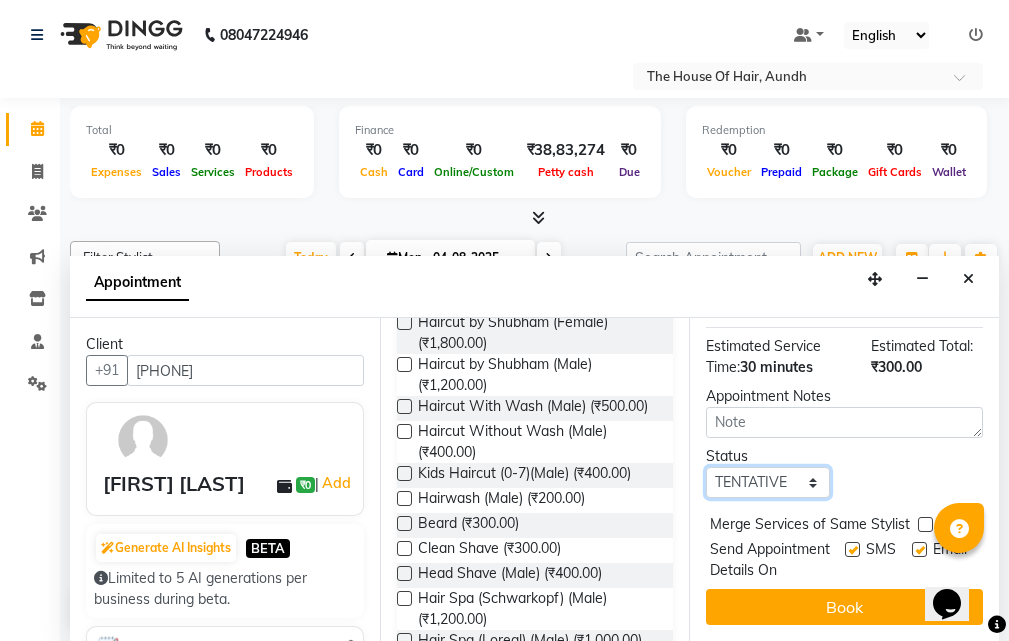 click on "Select TENTATIVE CONFIRM CHECK-IN UPCOMING" at bounding box center (767, 482) 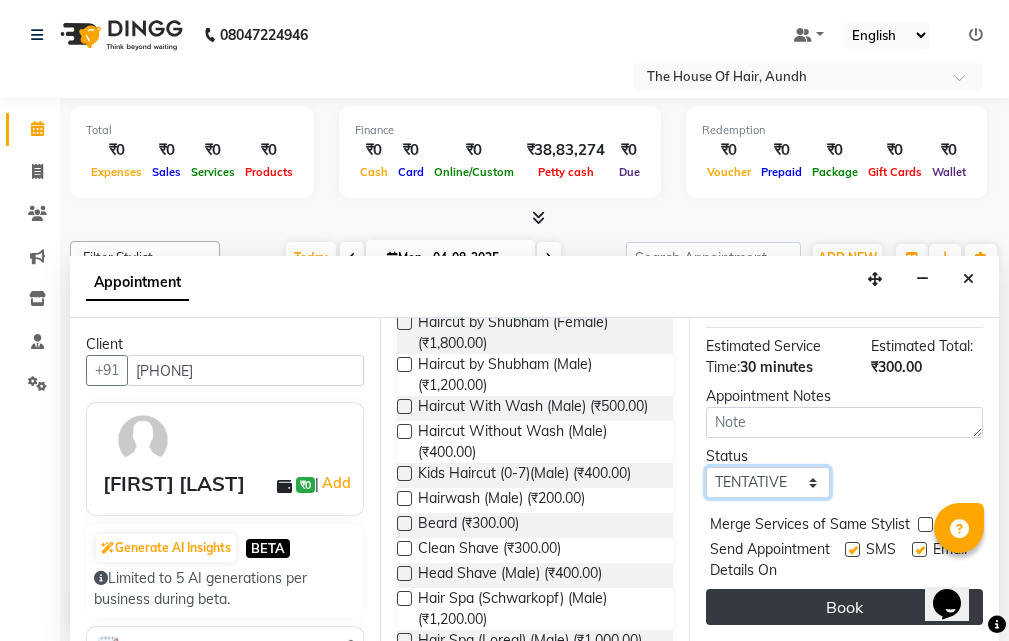 select on "upcoming" 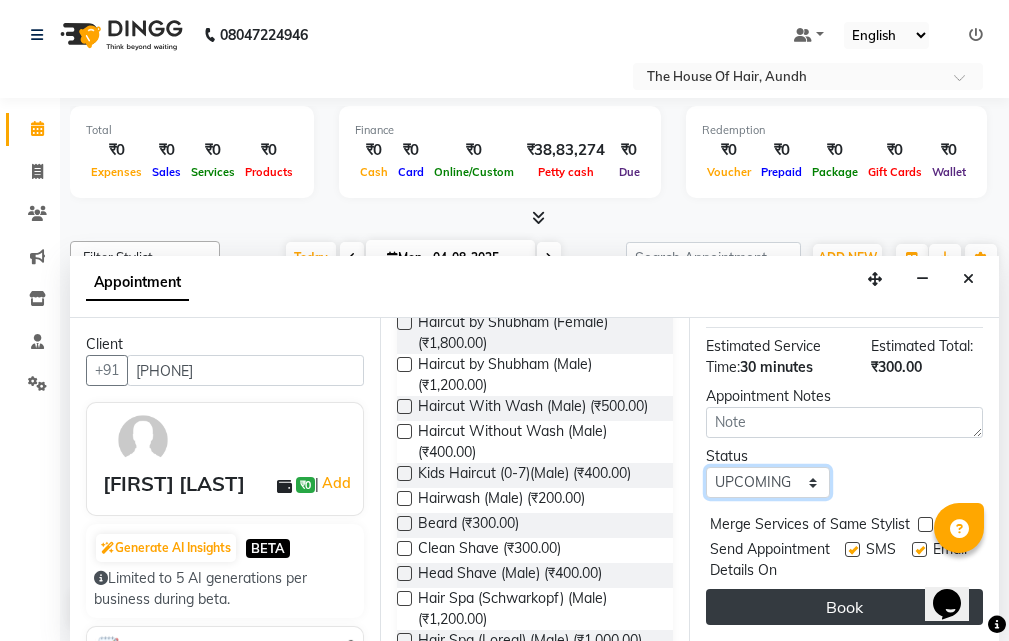 click on "Select TENTATIVE CONFIRM CHECK-IN UPCOMING" at bounding box center [767, 482] 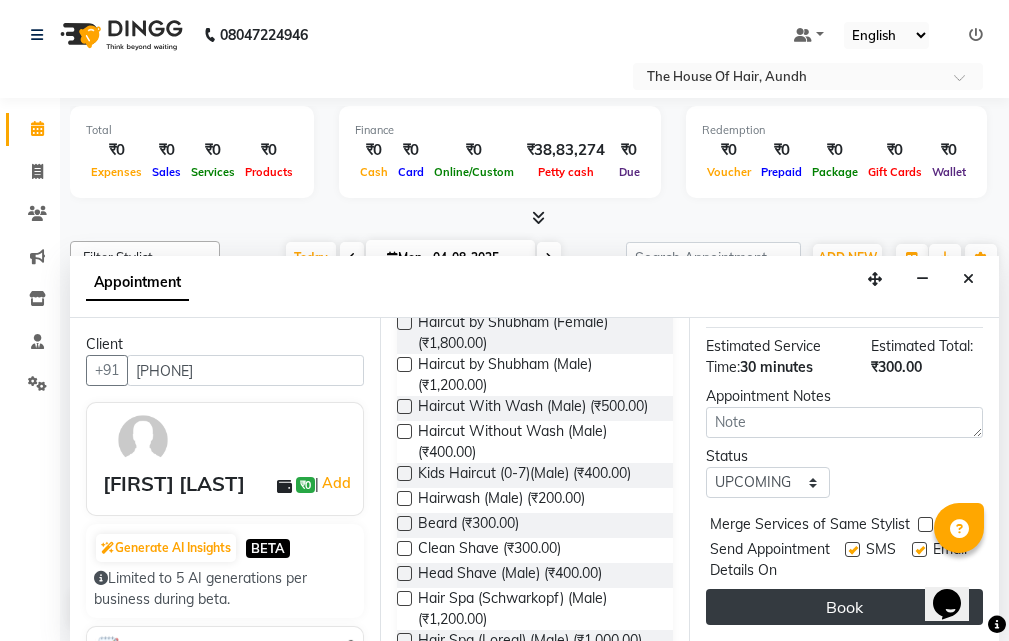click on "Book" at bounding box center (844, 607) 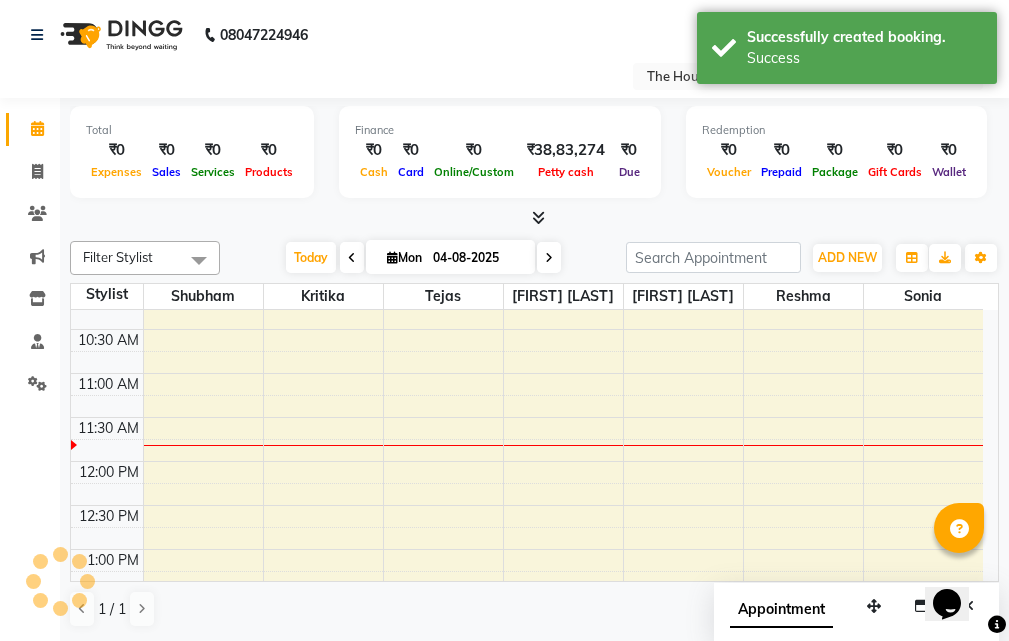 scroll, scrollTop: 0, scrollLeft: 0, axis: both 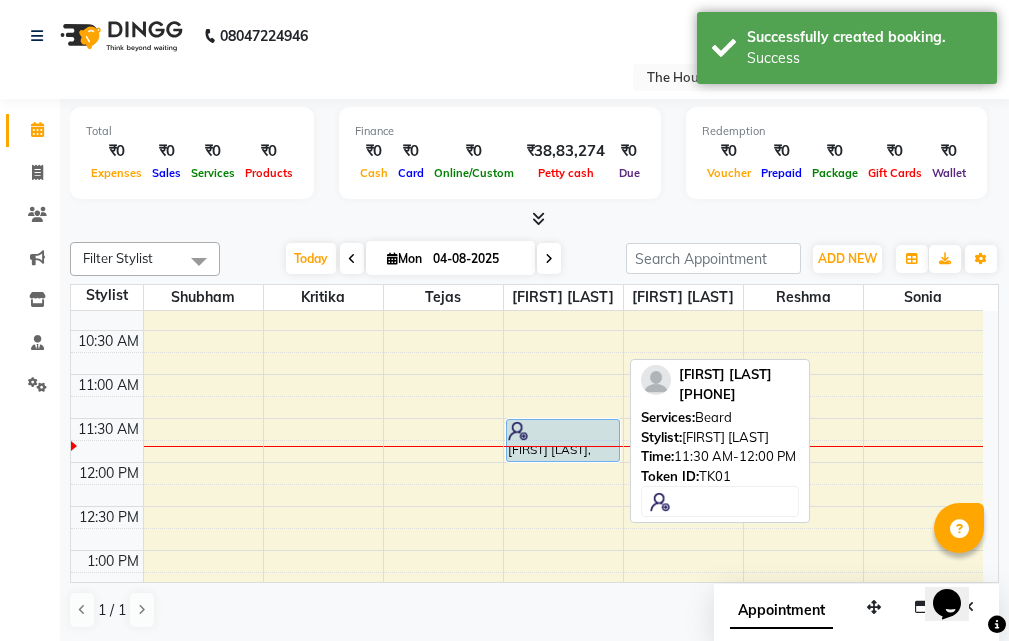 click at bounding box center [563, 431] 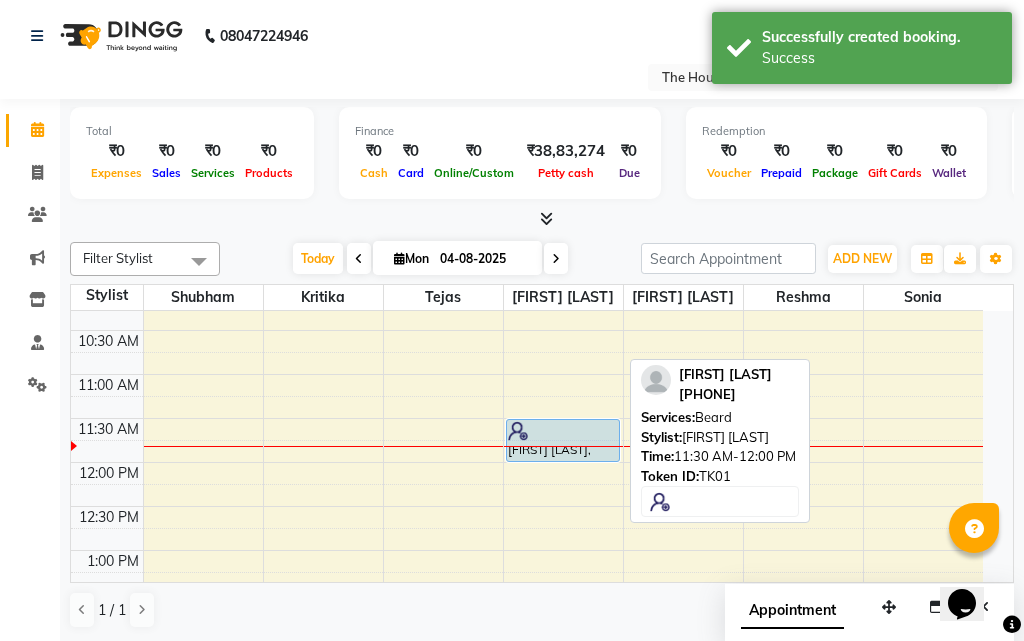 select on "5" 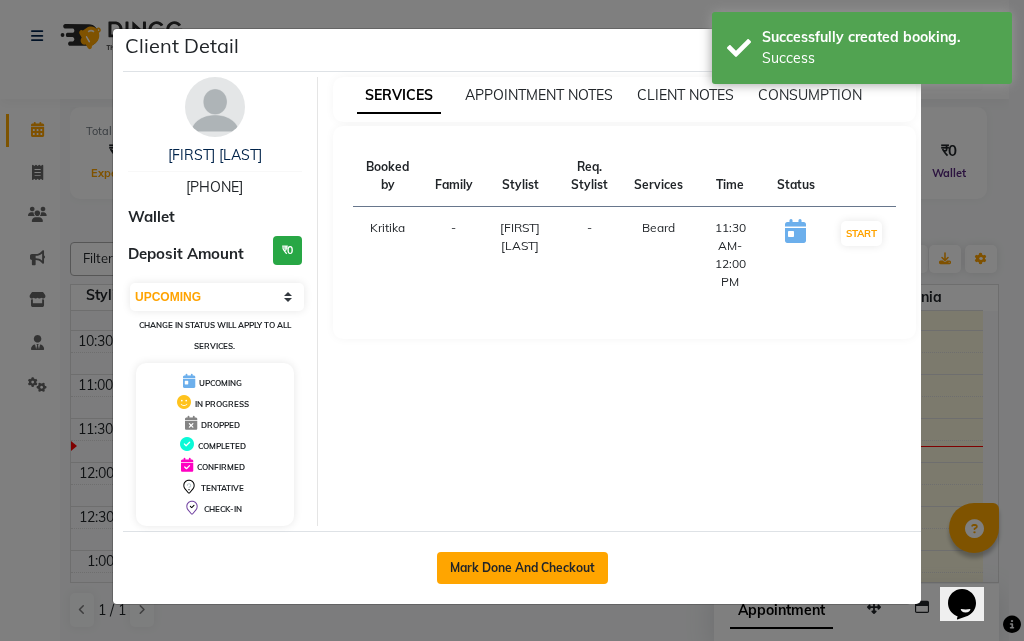 click on "Mark Done And Checkout" 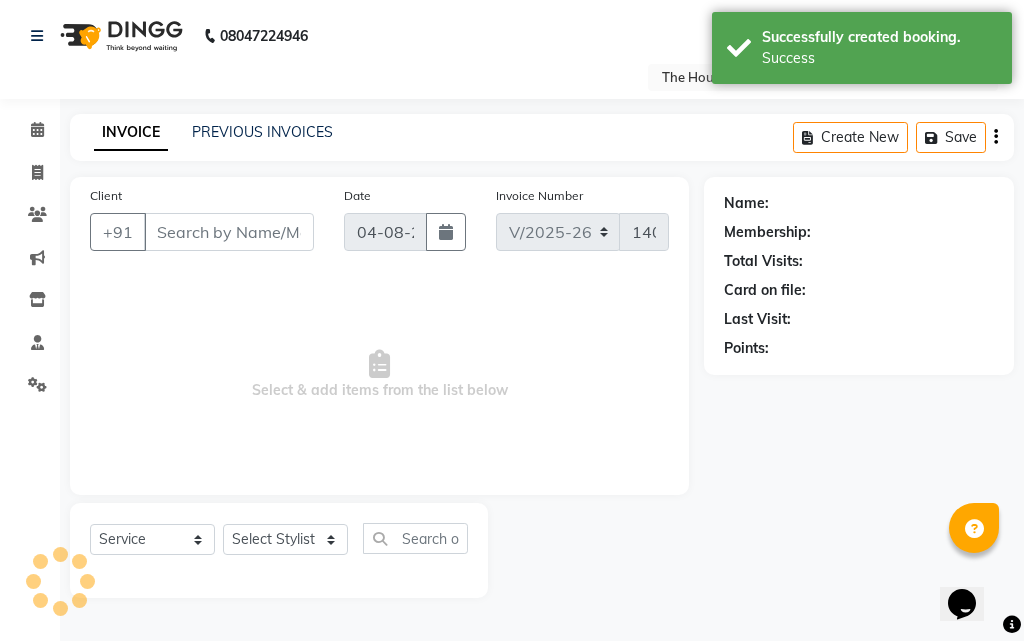 type on "[PHONE]" 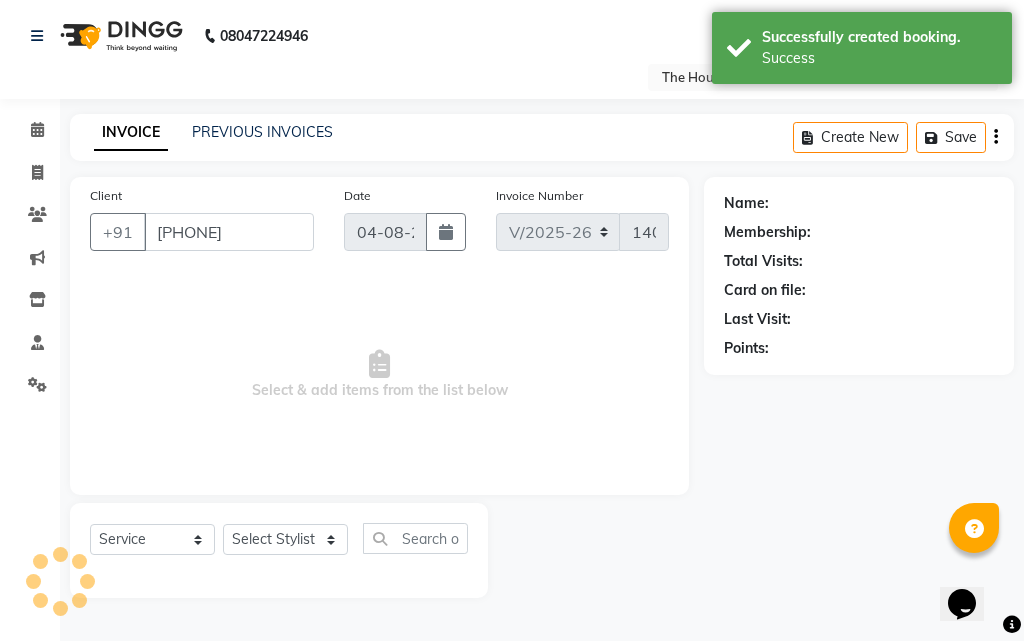 select on "32779" 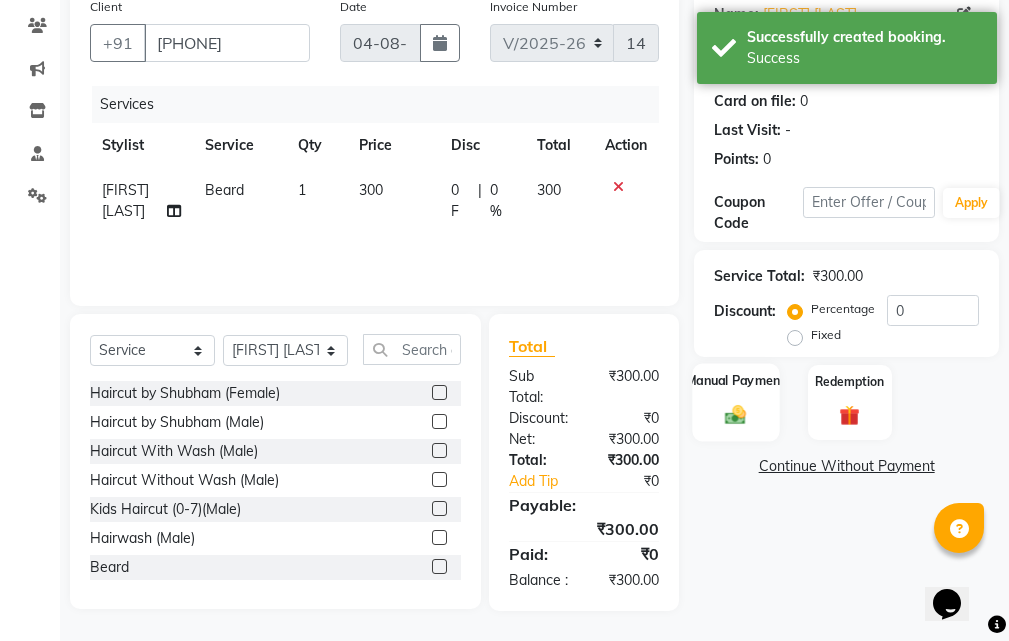 scroll, scrollTop: 210, scrollLeft: 0, axis: vertical 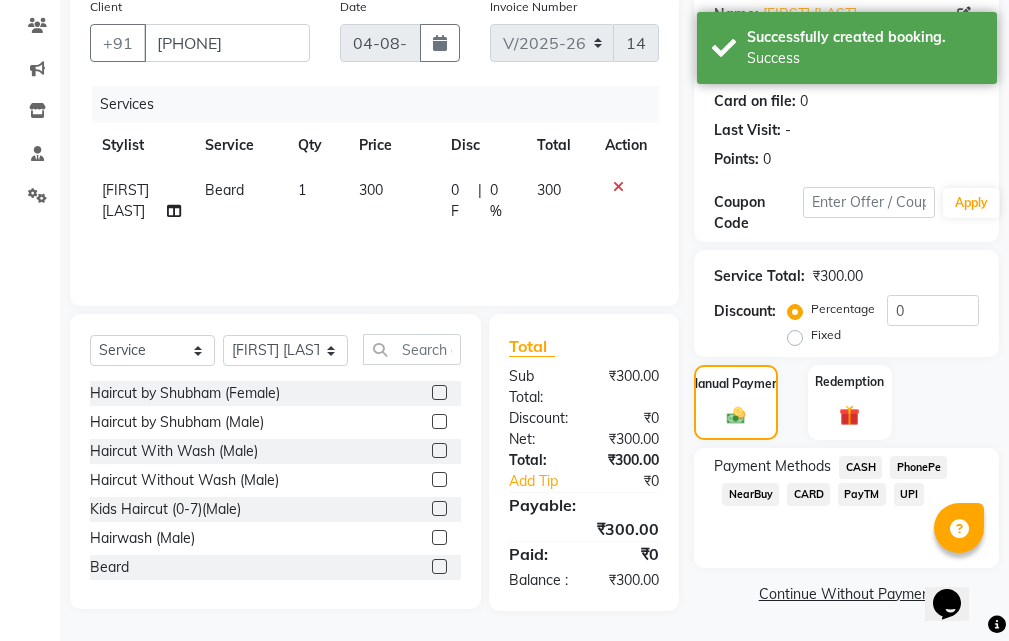 click on "UPI" 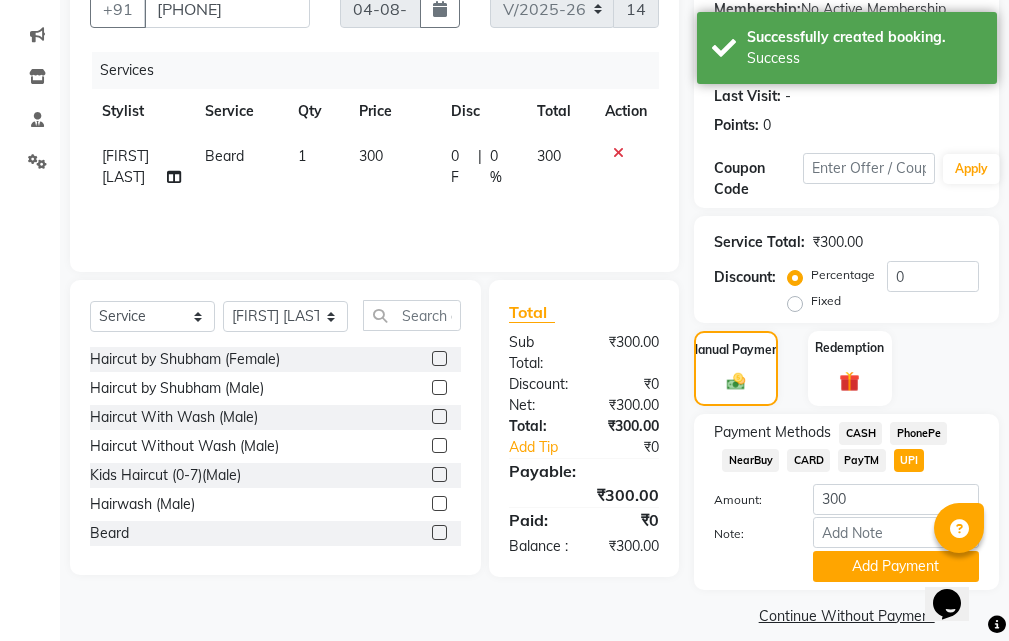 scroll, scrollTop: 243, scrollLeft: 0, axis: vertical 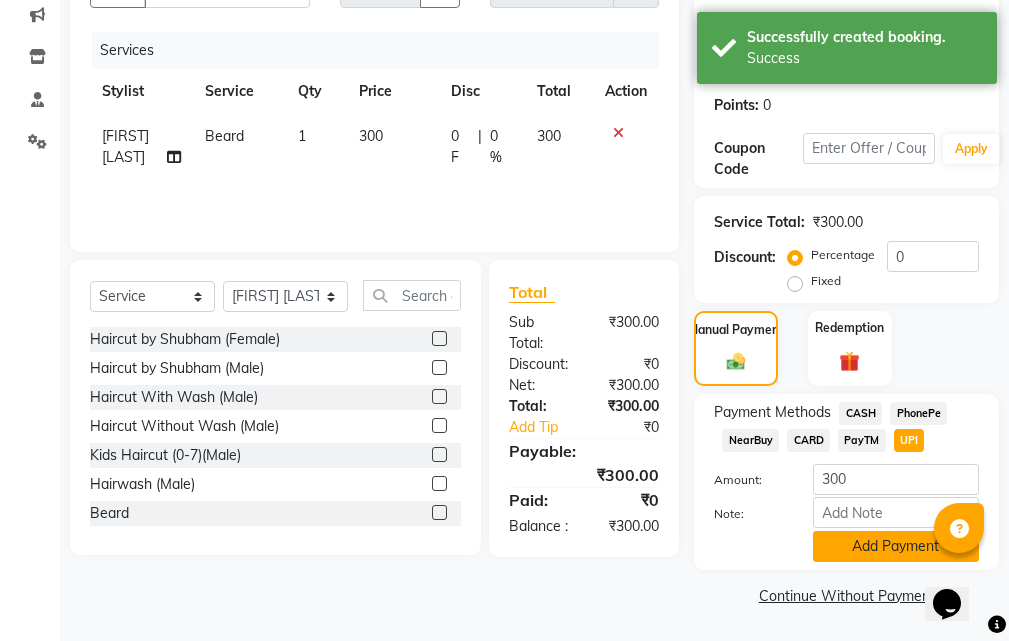 click on "Add Payment" 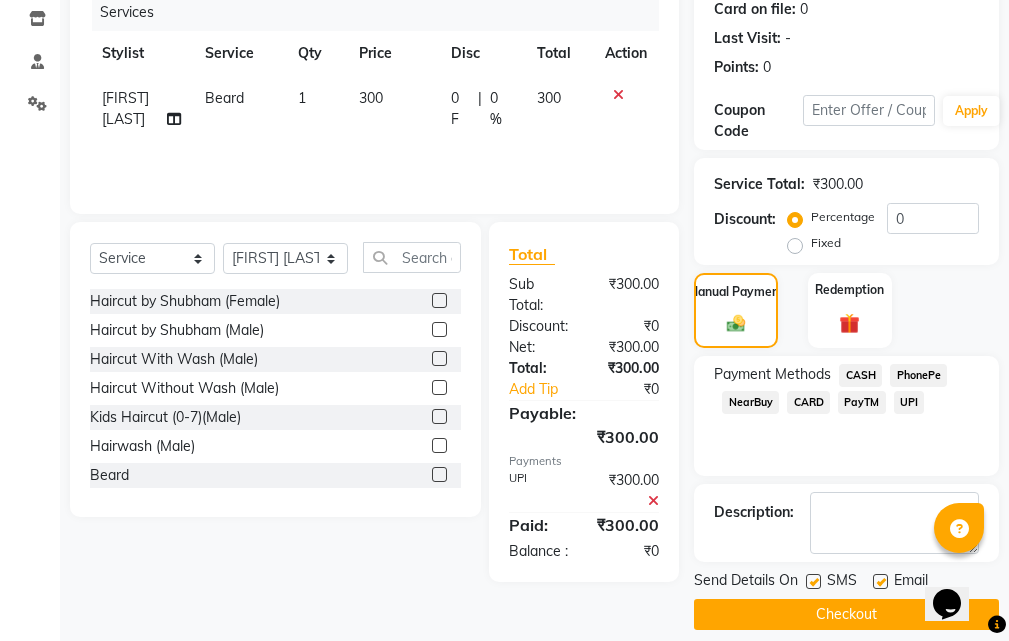 scroll, scrollTop: 300, scrollLeft: 0, axis: vertical 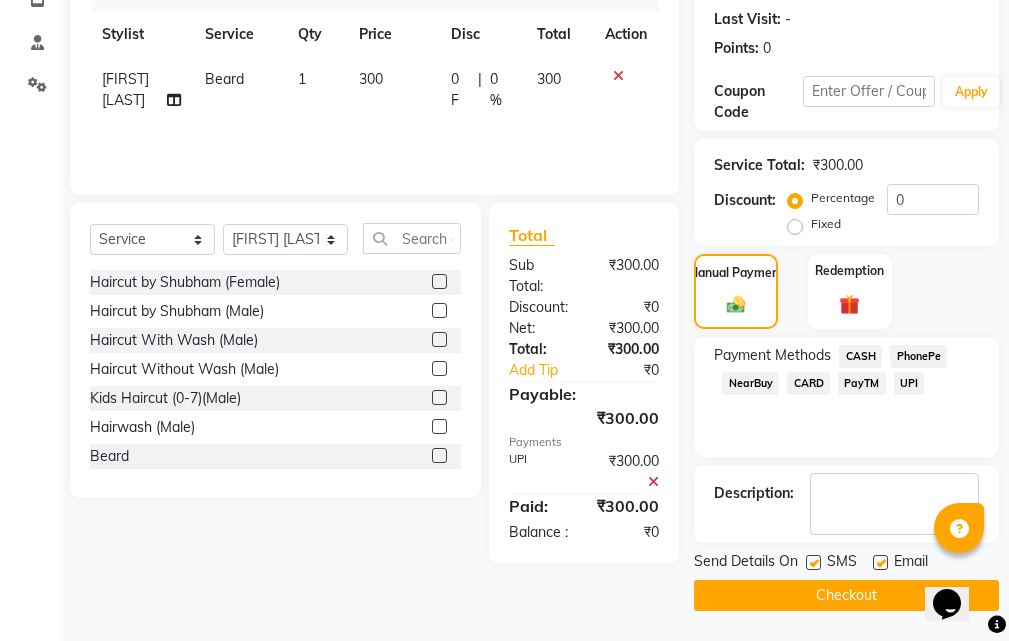 click on "Checkout" 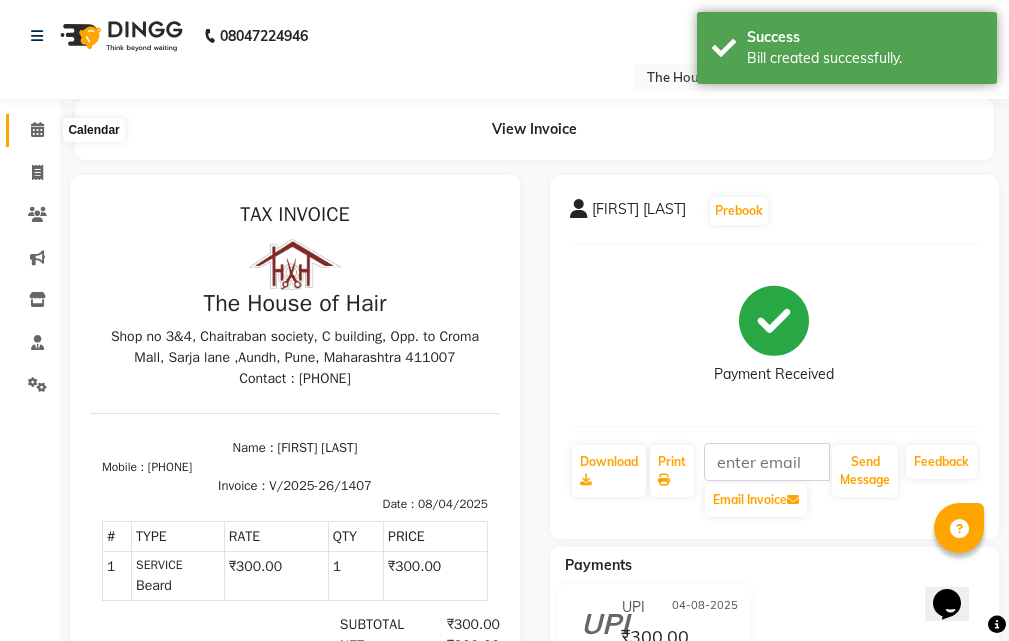 scroll, scrollTop: 0, scrollLeft: 0, axis: both 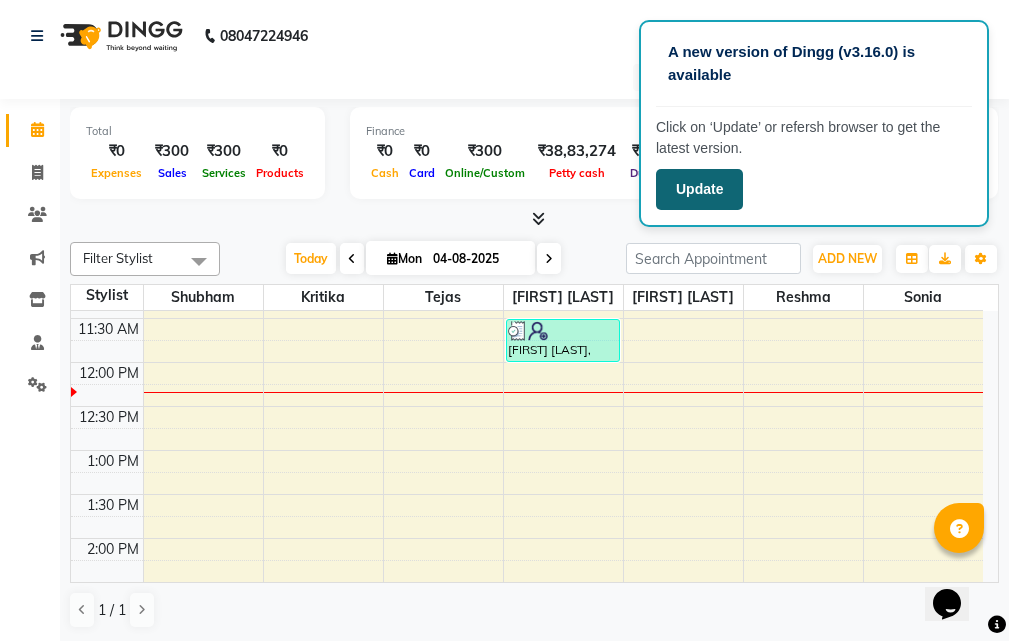 click on "Update" 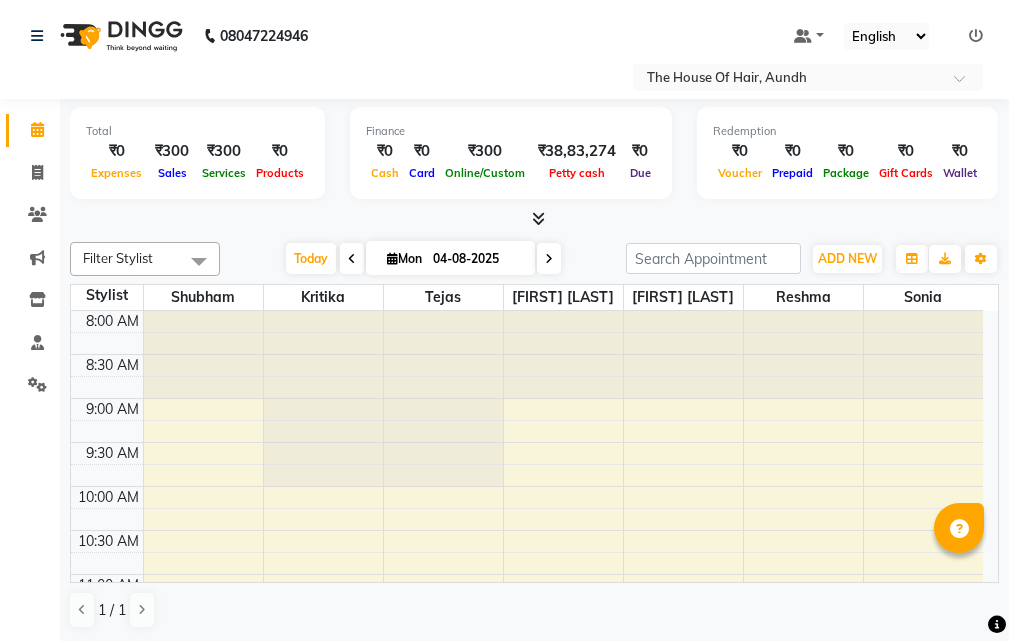 scroll, scrollTop: 0, scrollLeft: 0, axis: both 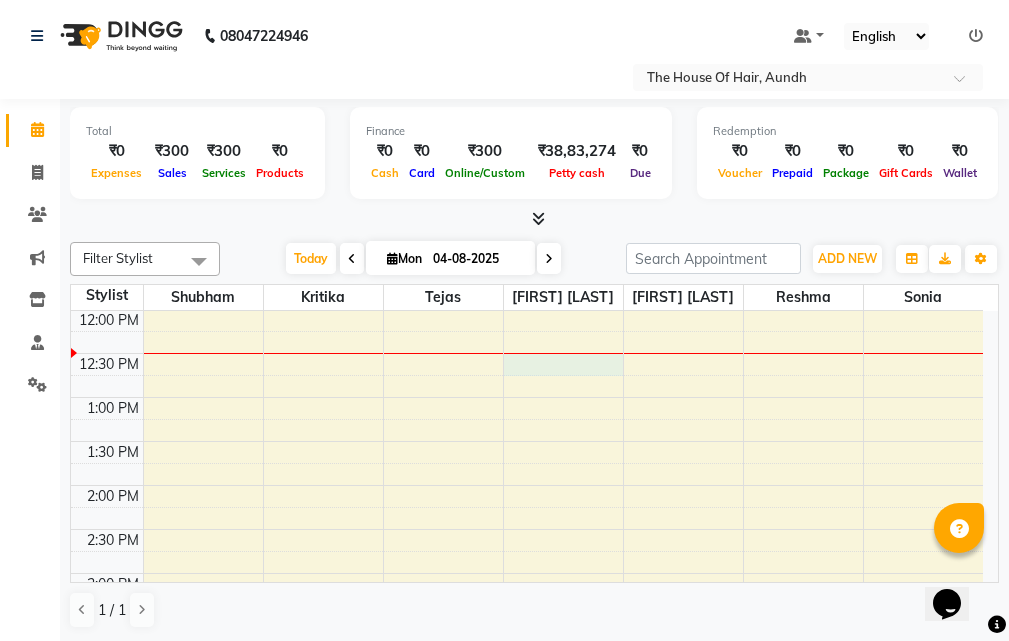 click on "[TIME] [TIME] [TIME] [TIME] [TIME] [TIME] [TIME] [TIME] [TIME] [TIME] [TIME] [TIME] [TIME] [TIME] [TIME] [TIME] [TIME] [TIME] [TIME] [TIME] [TIME] [TIME] [TIME] [TIME] [TIME] [TIME] [TIME] [TIME]     [FIRST] [LAST], TK01, [TIME]-[TIME], [SERVICE]" at bounding box center (527, 573) 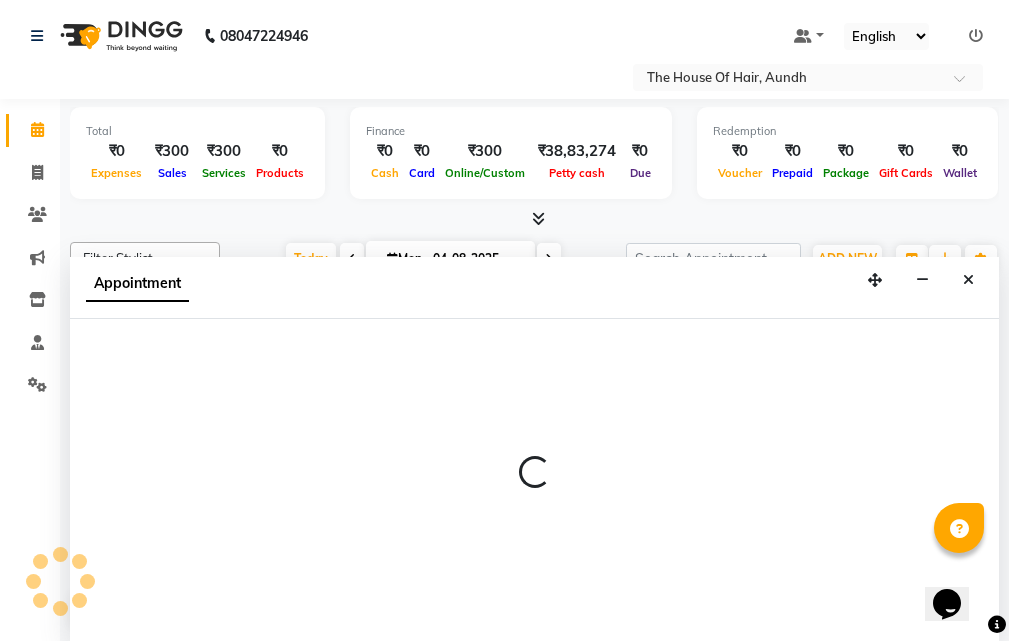 scroll, scrollTop: 1, scrollLeft: 0, axis: vertical 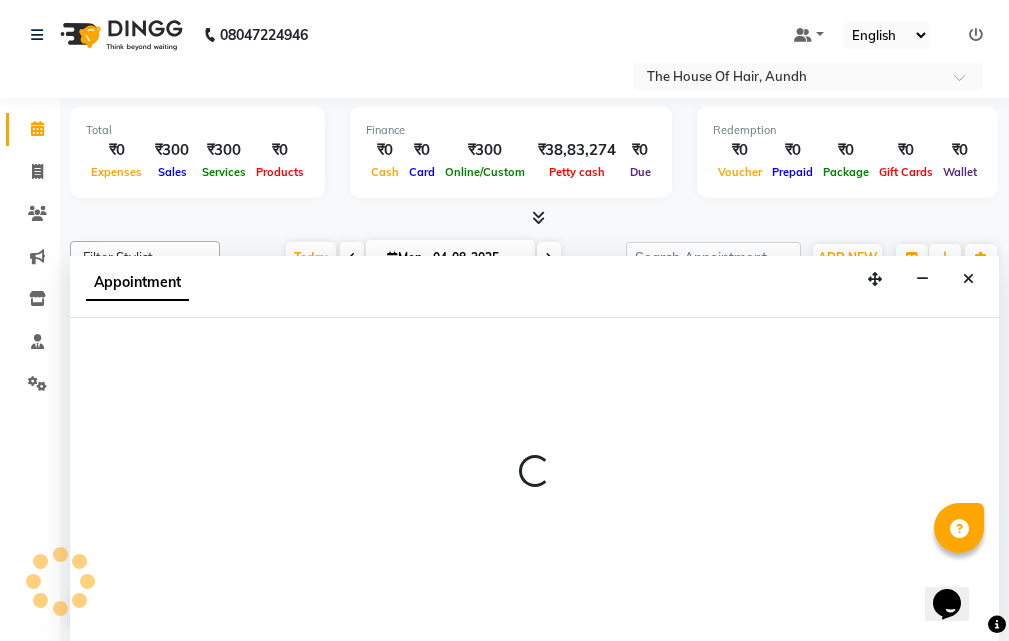 select on "32779" 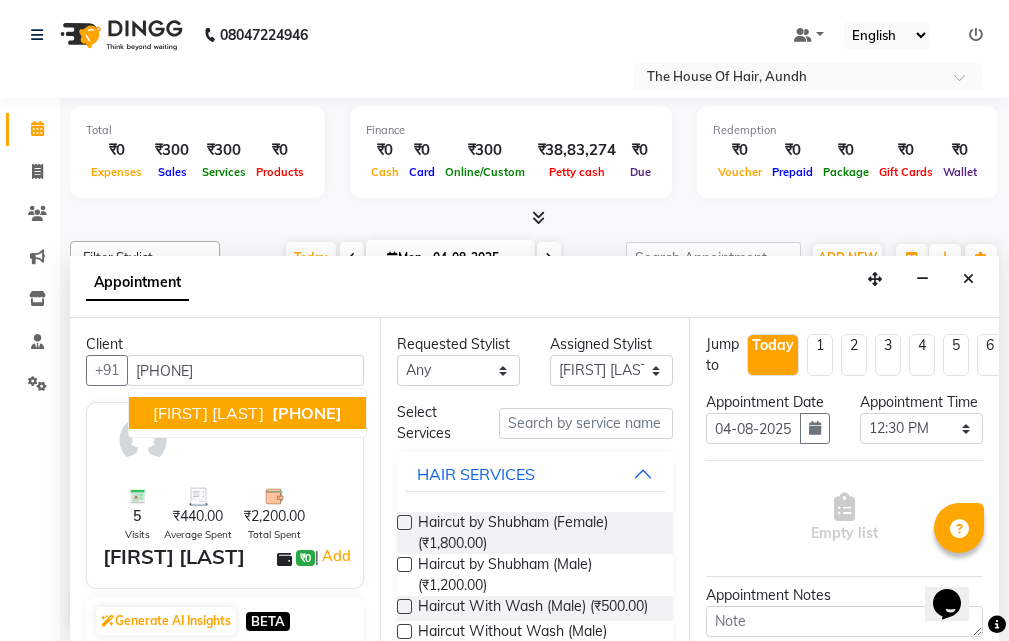 click on "[FIRST] [LAST]" at bounding box center (208, 413) 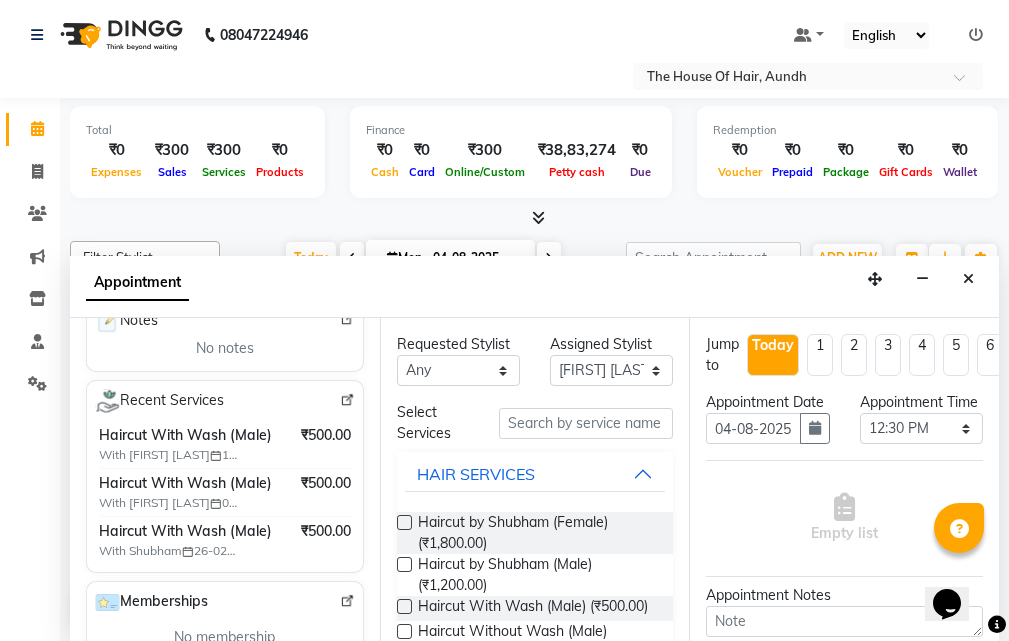 scroll, scrollTop: 500, scrollLeft: 0, axis: vertical 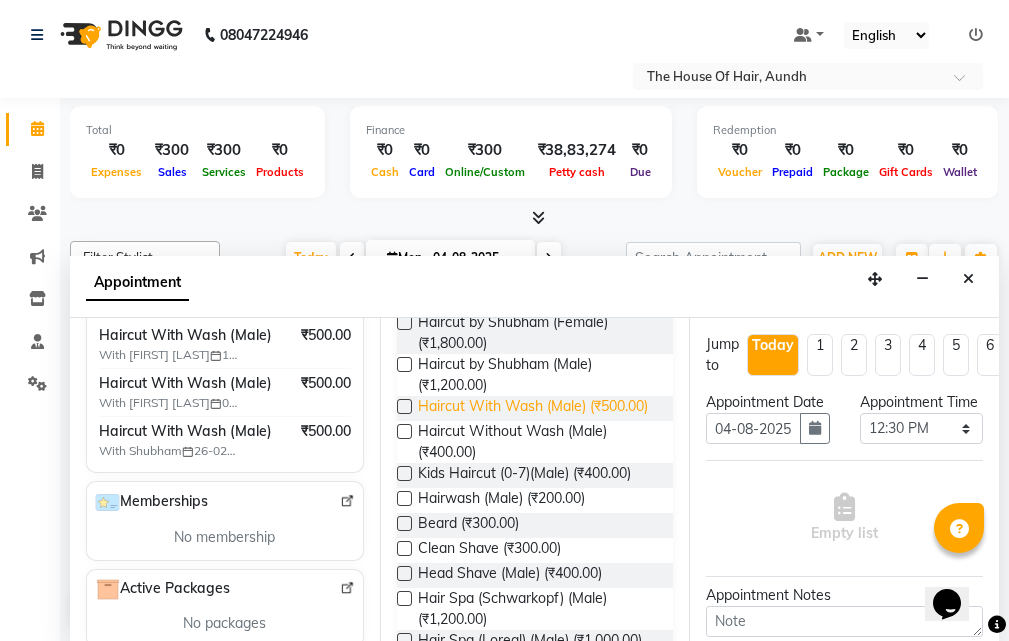 type on "[PHONE]" 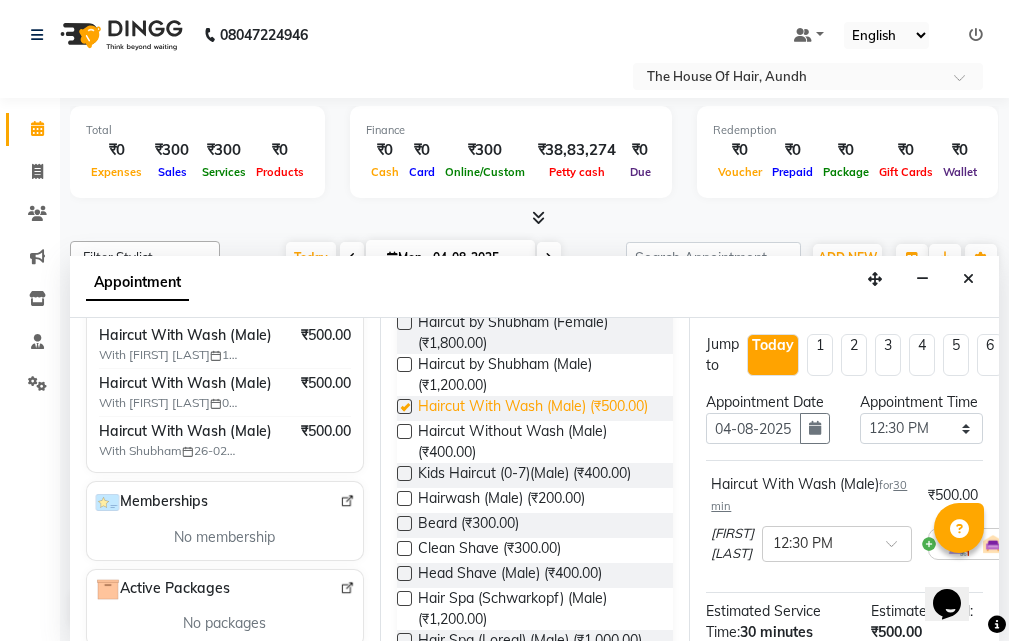 checkbox on "false" 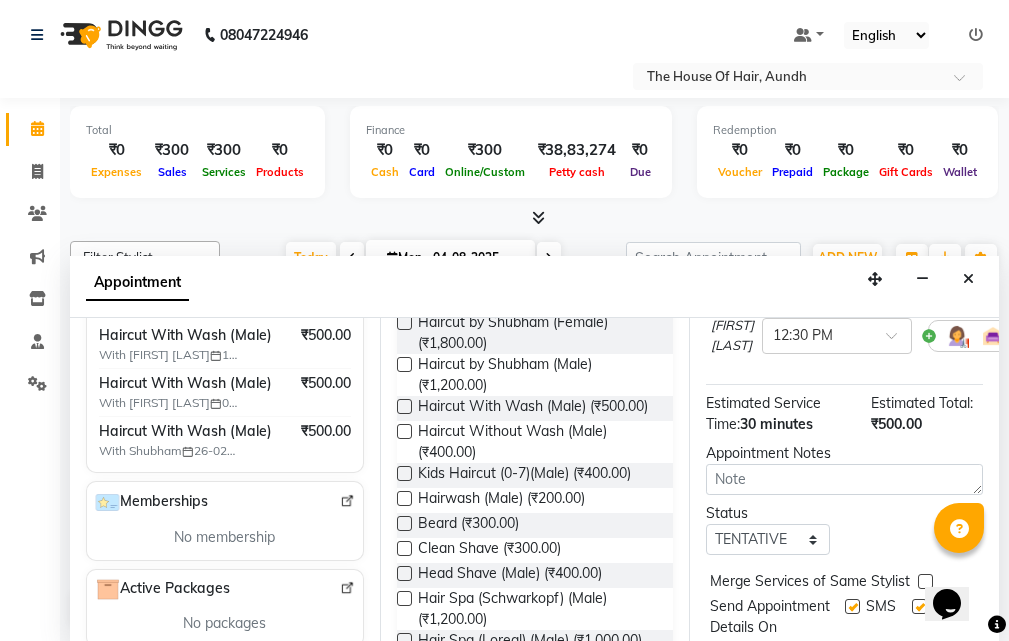 scroll, scrollTop: 300, scrollLeft: 0, axis: vertical 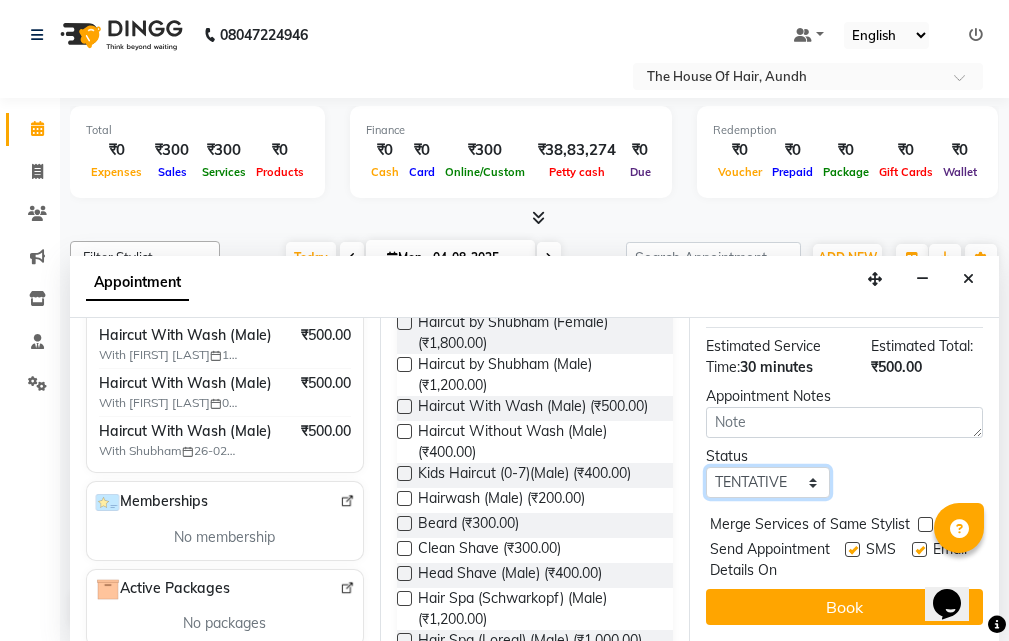 click on "Select TENTATIVE CONFIRM CHECK-IN UPCOMING" at bounding box center [767, 482] 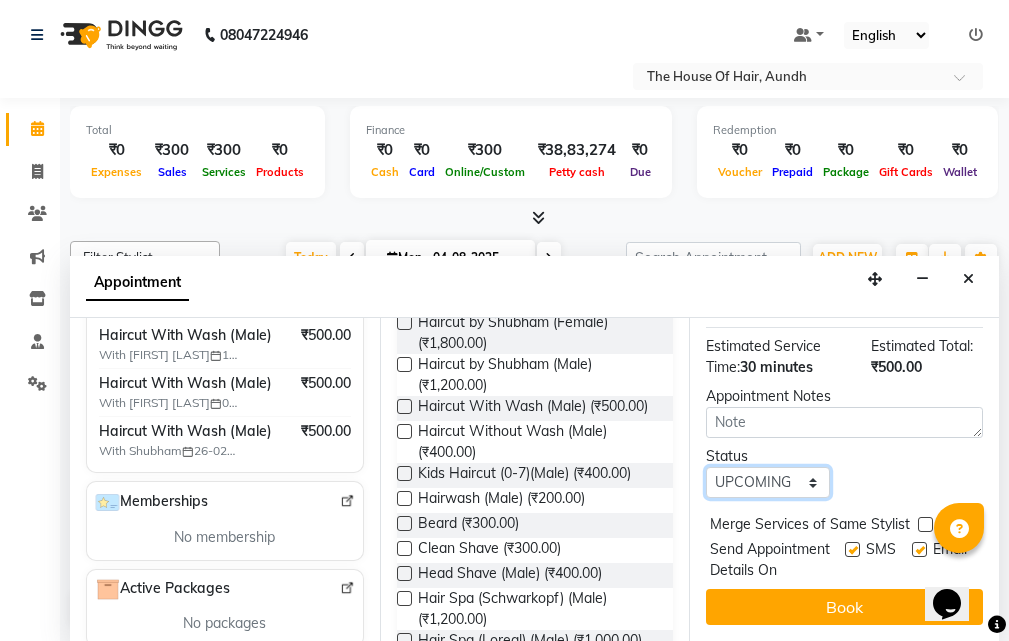 click on "Select TENTATIVE CONFIRM CHECK-IN UPCOMING" at bounding box center (767, 482) 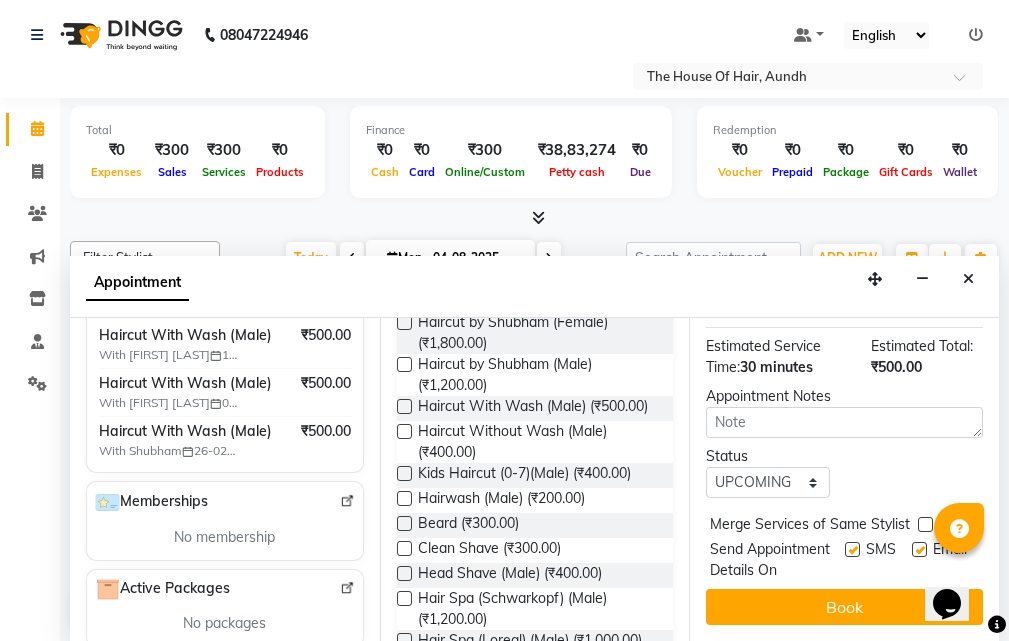 drag, startPoint x: 921, startPoint y: 513, endPoint x: 910, endPoint y: 528, distance: 18.601076 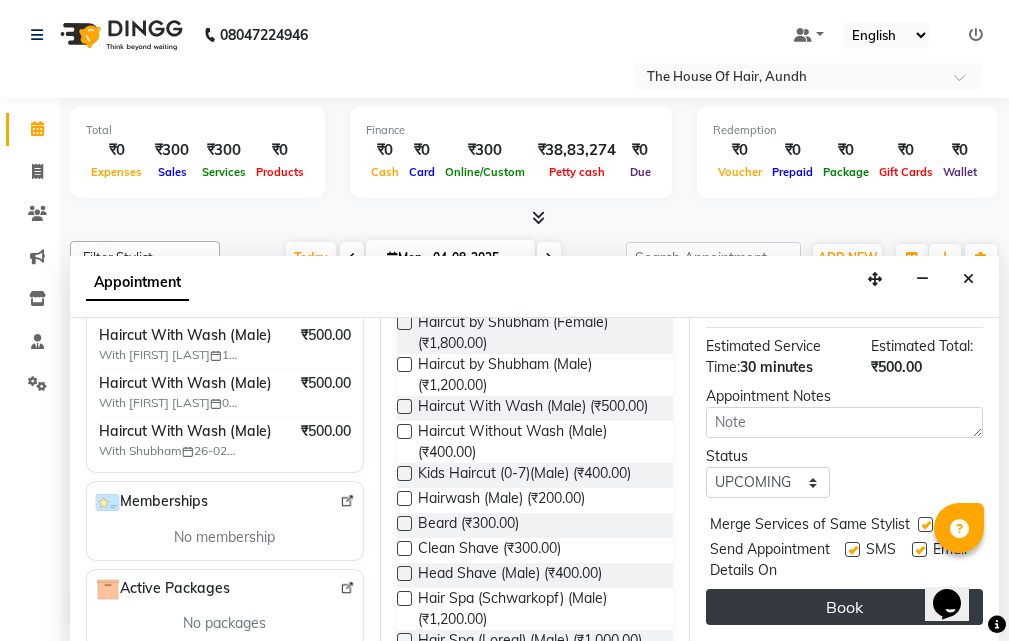 click on "Book" at bounding box center (844, 607) 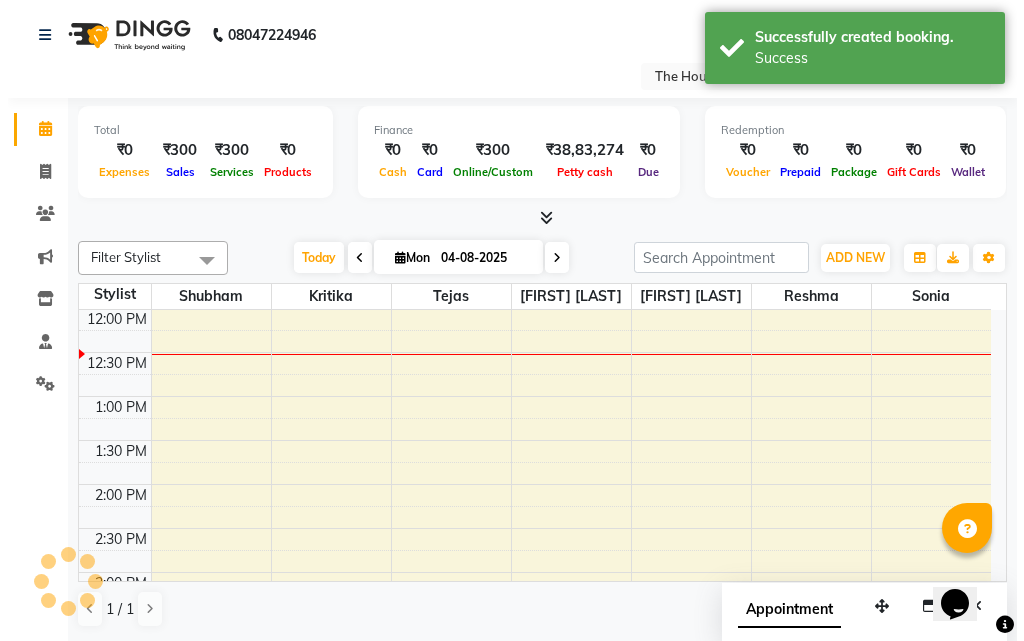 scroll, scrollTop: 0, scrollLeft: 0, axis: both 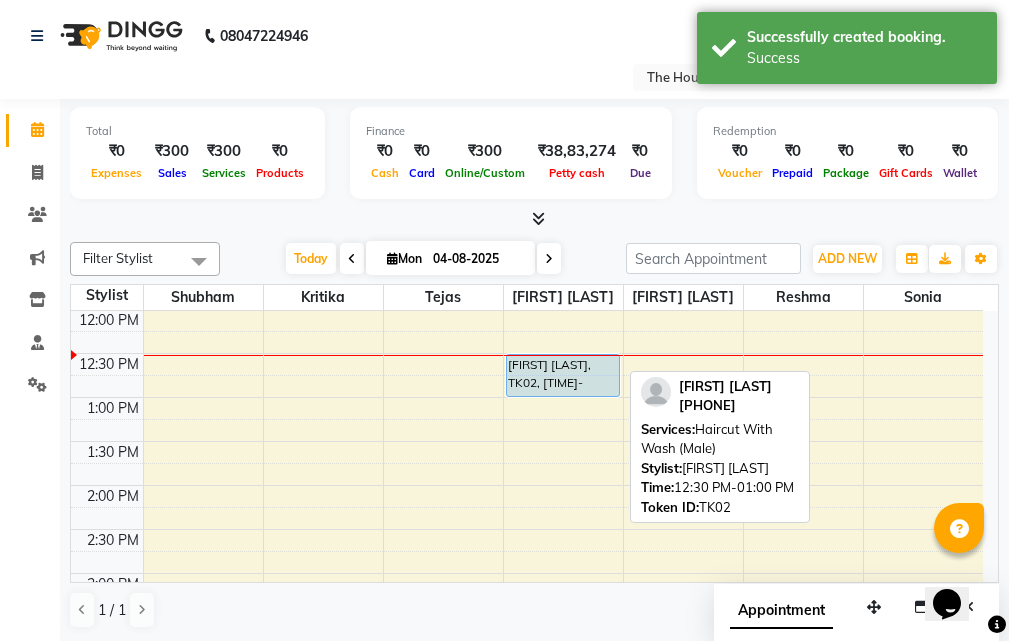 click on "[FIRST] [LAST], TK02, [TIME]-[TIME], [SERVICE]" at bounding box center (563, 375) 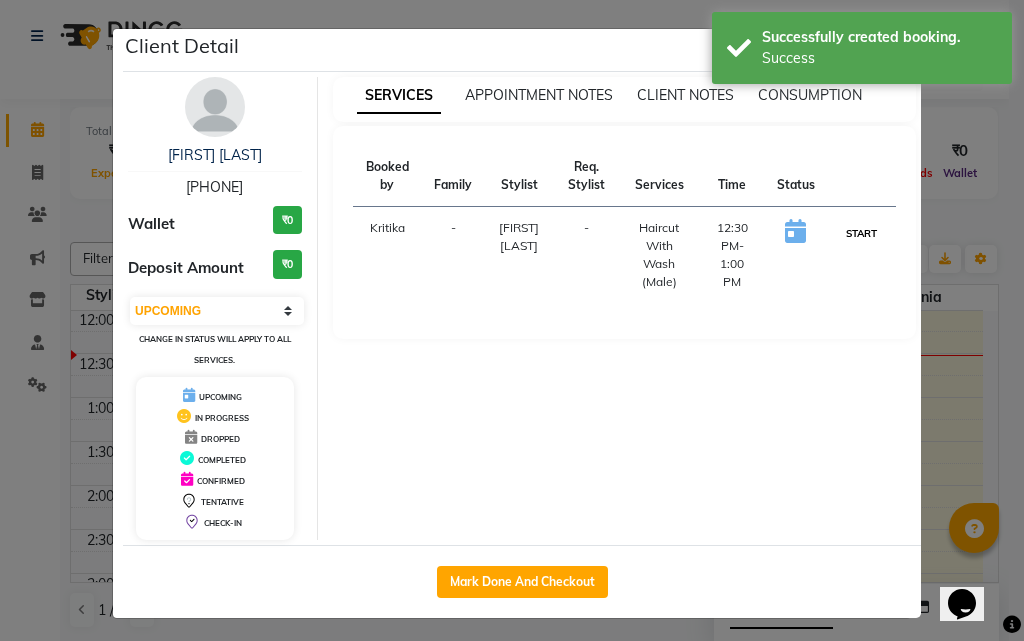 click on "START" at bounding box center (861, 233) 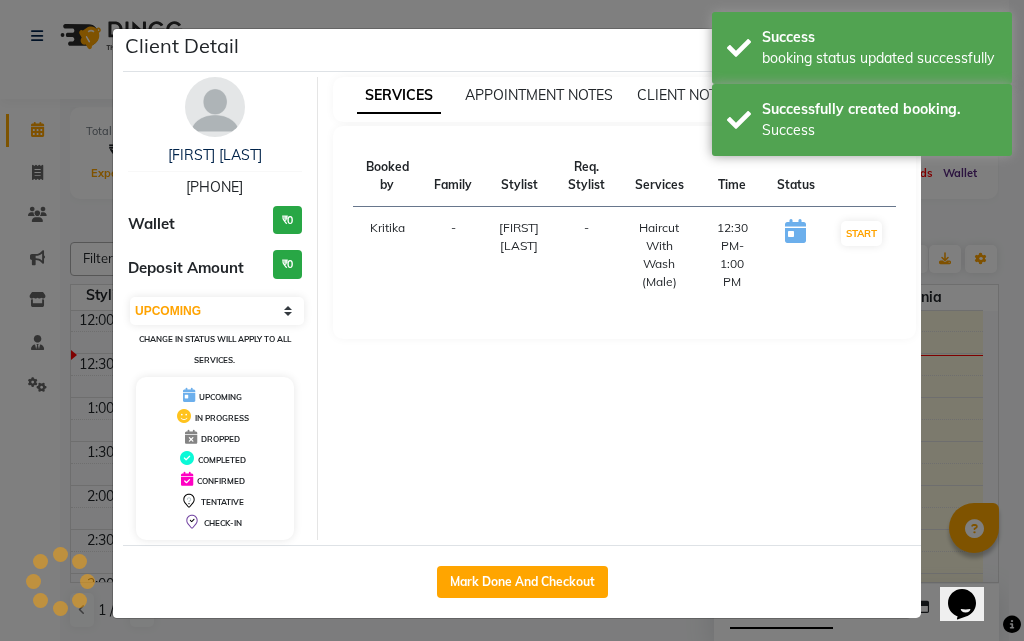 select on "1" 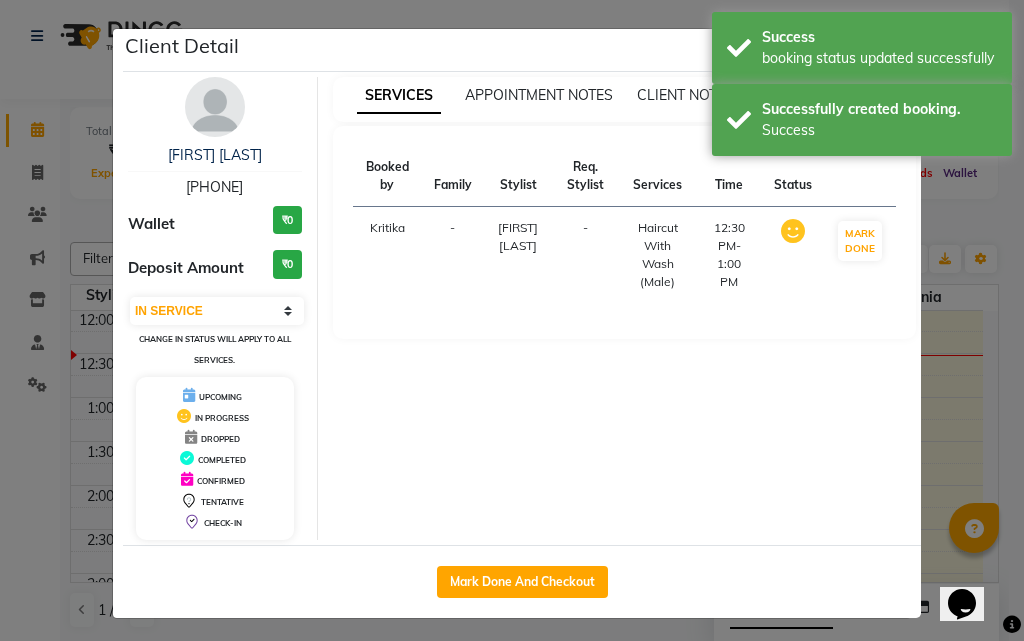 click on "Client Detail  [FIRST] [LAST]   [PHONE] Wallet ₹0 Deposit Amount  ₹0  Select IN SERVICE CONFIRMED TENTATIVE CHECK IN MARK DONE DROPPED UPCOMING Change in status will apply to all services. UPCOMING IN PROGRESS DROPPED COMPLETED CONFIRMED TENTATIVE CHECK-IN SERVICES APPOINTMENT NOTES CLIENT NOTES CONSUMPTION Booked by Family Stylist Req. Stylist Services Time Status  Kritika   - [FIRST] [LAST] -  [SERVICE]   [TIME]   MARK DONE   Mark Done And Checkout" 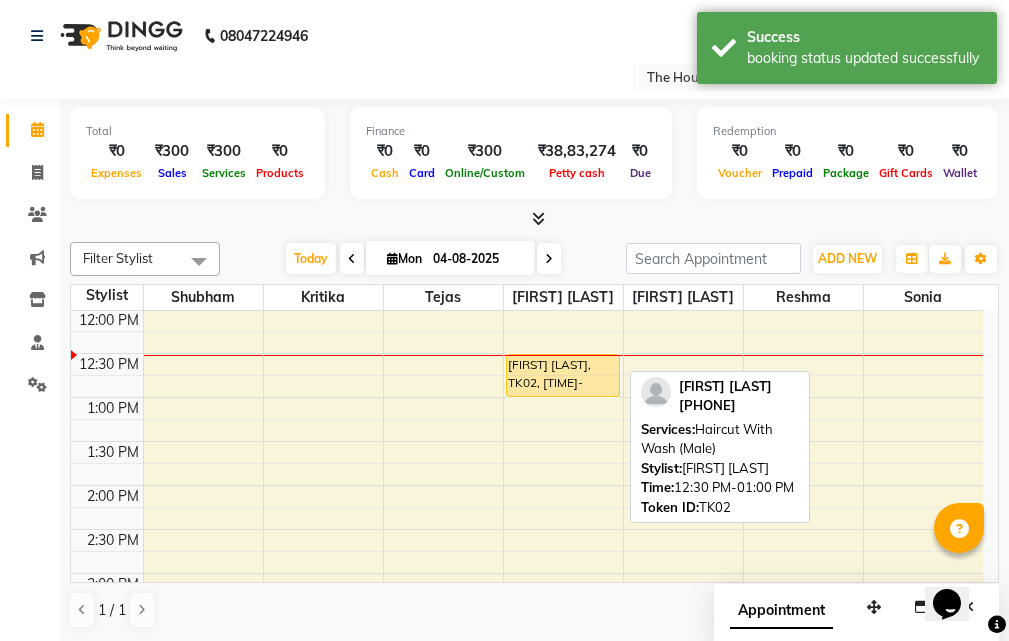 click on "[FIRST] [LAST], TK02, [TIME]-[TIME], [SERVICE]" at bounding box center (563, 375) 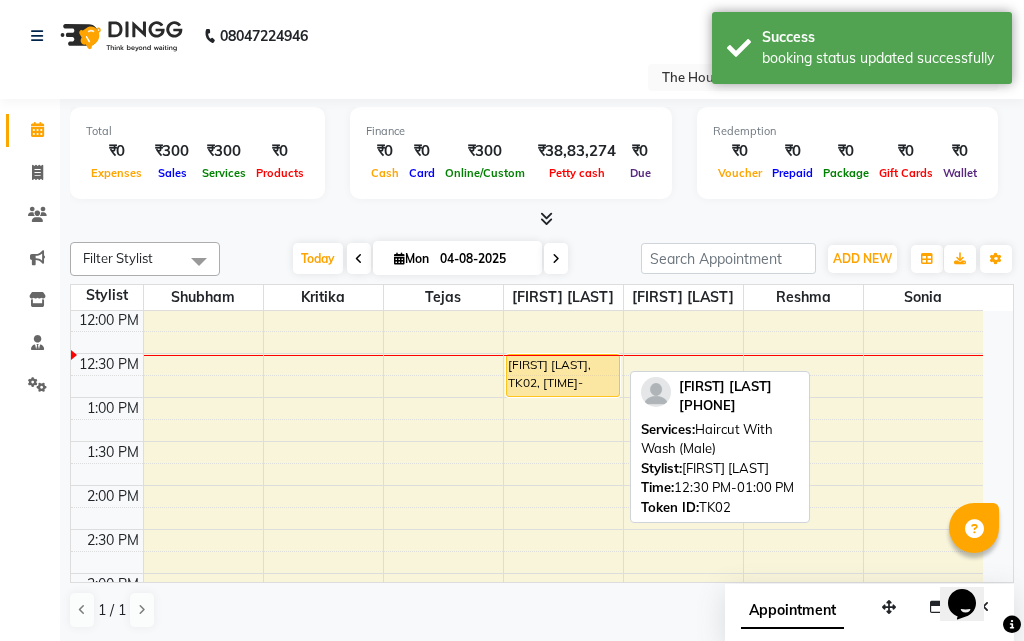 select on "1" 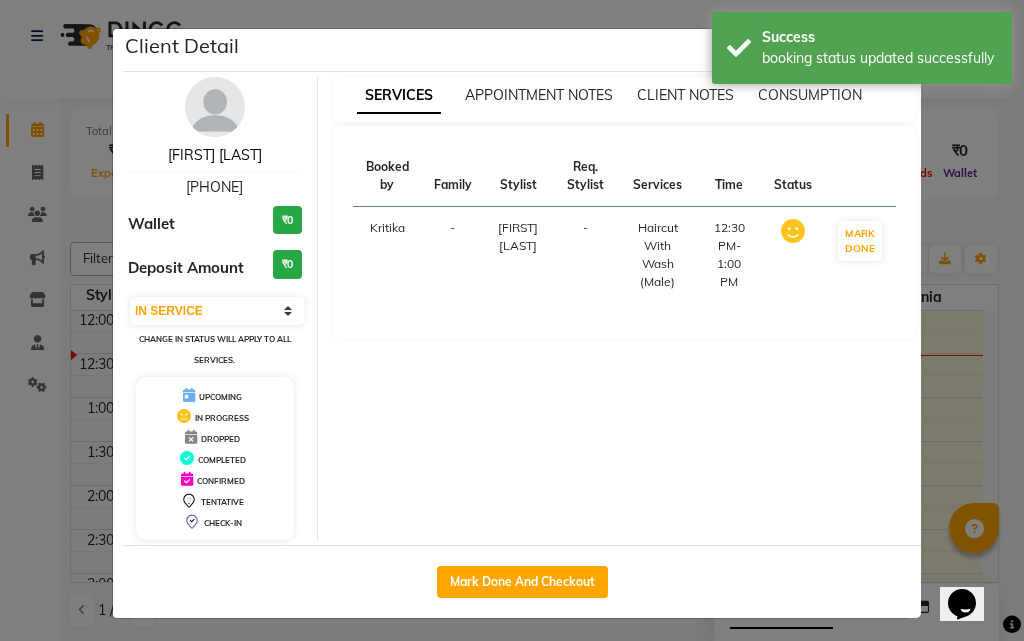 click on "[FIRST] [LAST]" at bounding box center [215, 155] 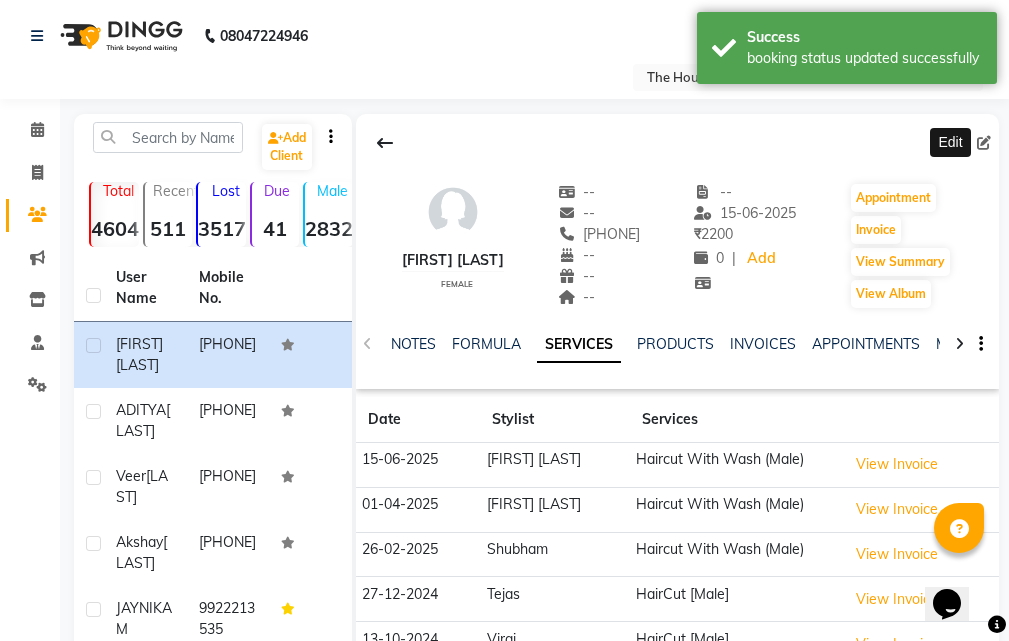 click 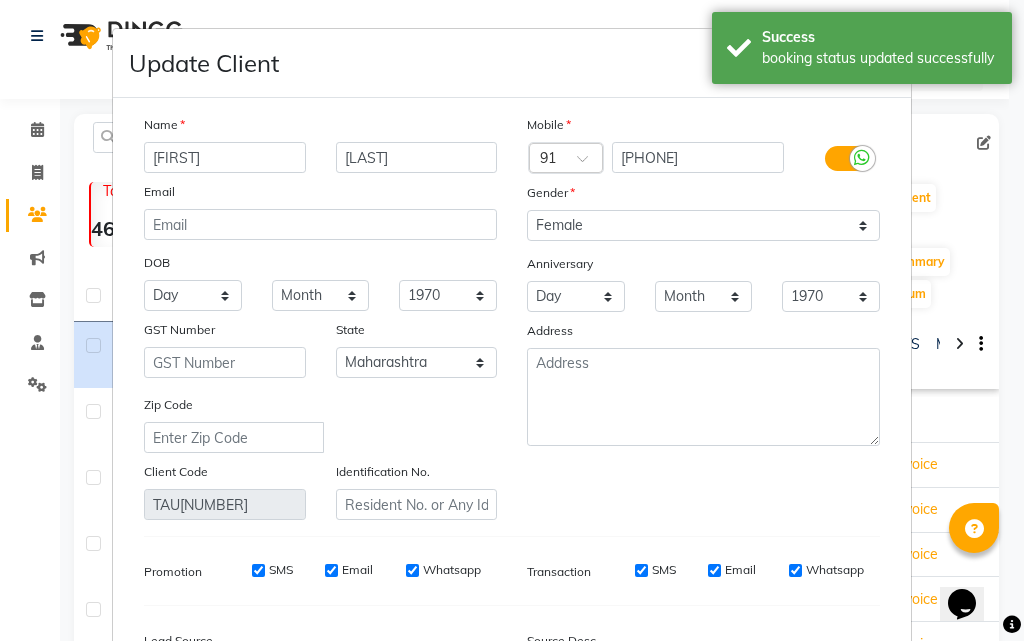 click on "[FIRST]" at bounding box center (225, 157) 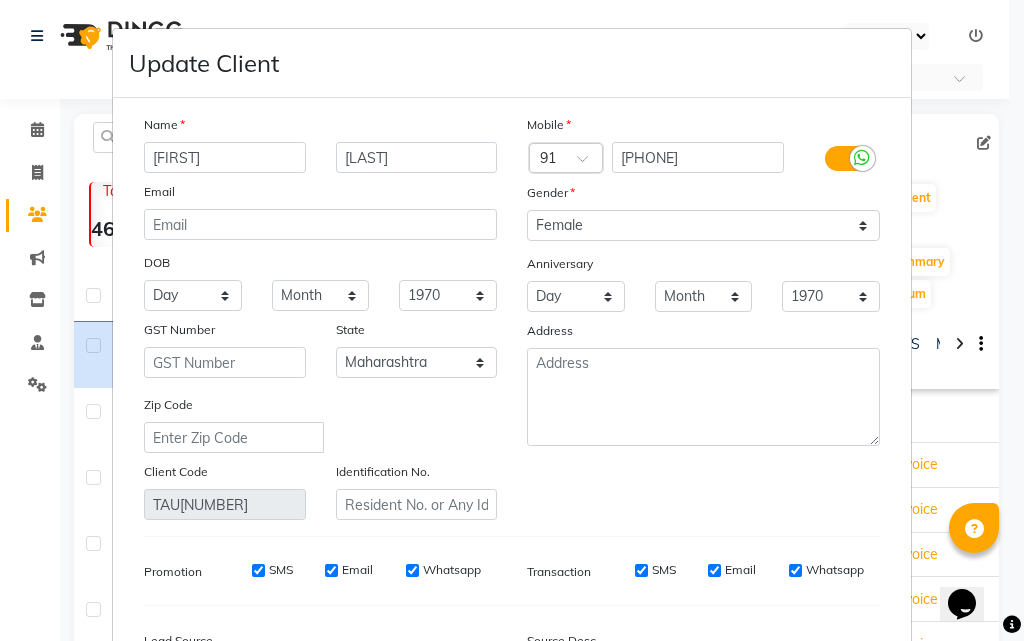 type on "[FIRST]" 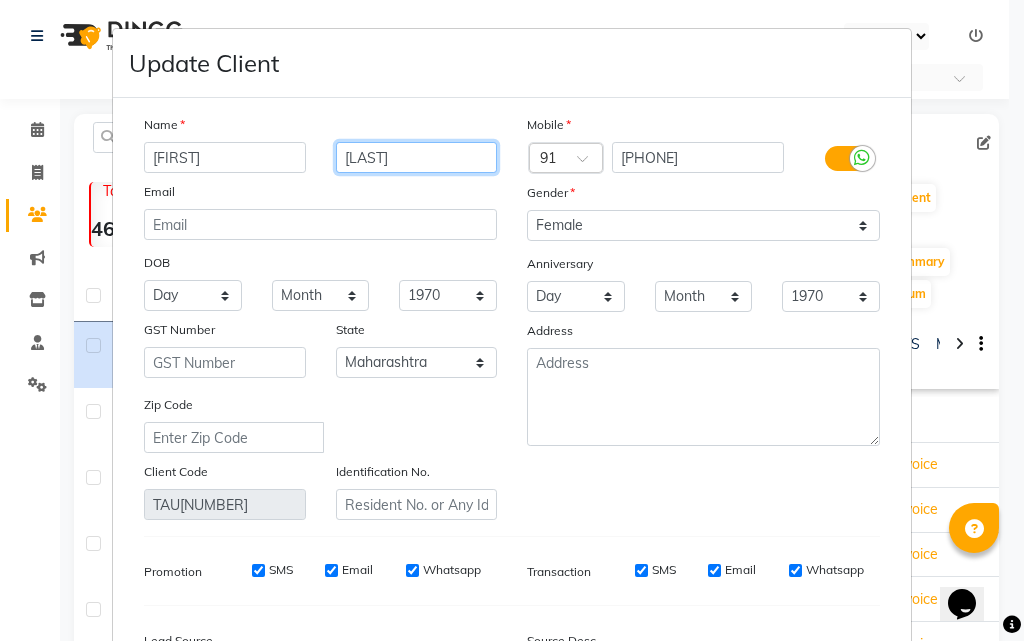 click on "[LAST]" at bounding box center (417, 157) 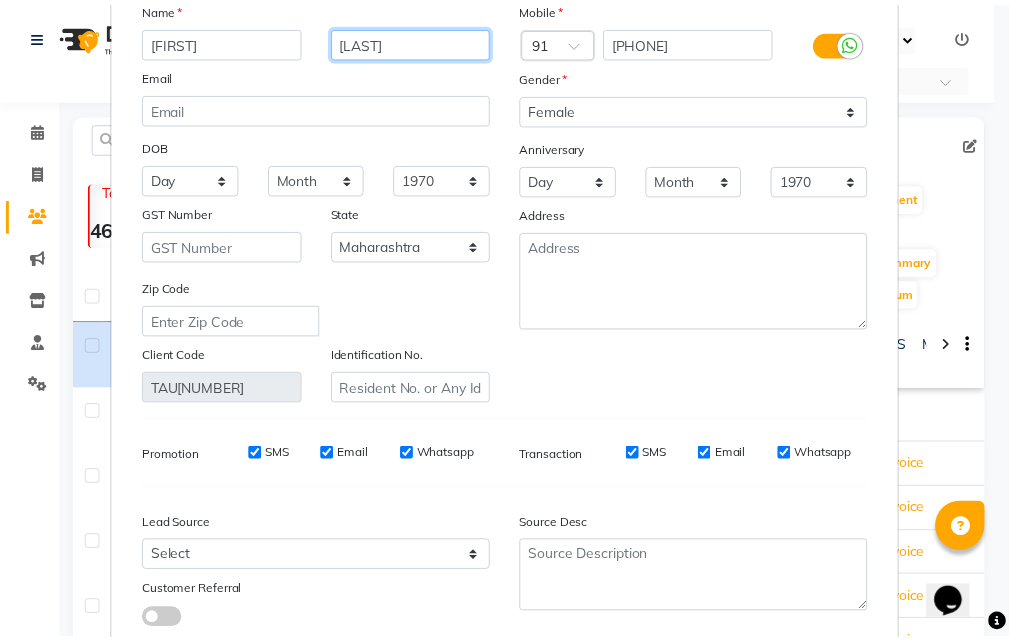 scroll, scrollTop: 246, scrollLeft: 0, axis: vertical 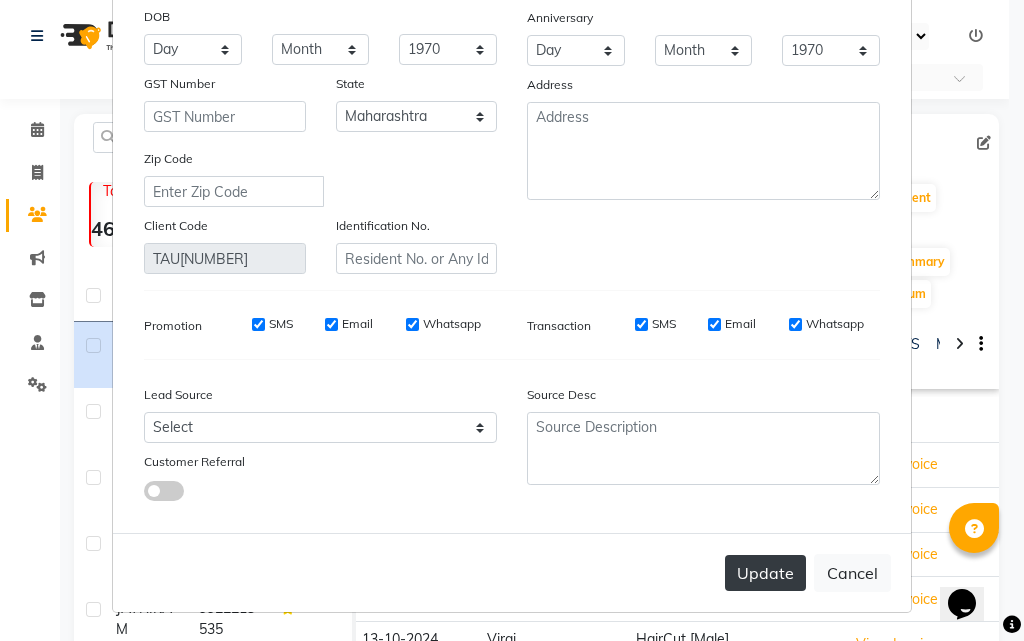 type on "[LAST]" 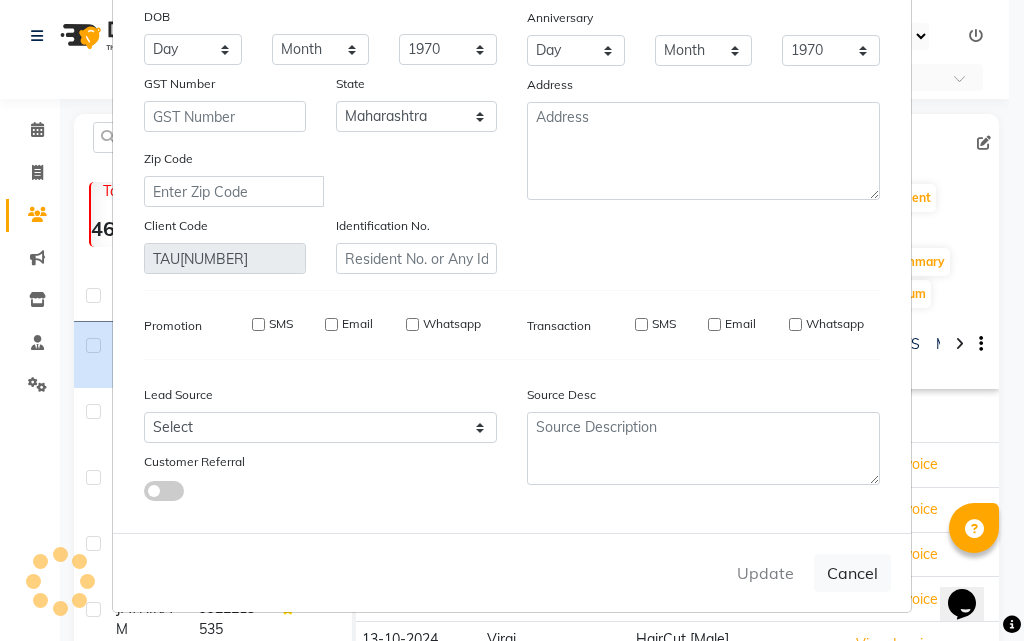 type 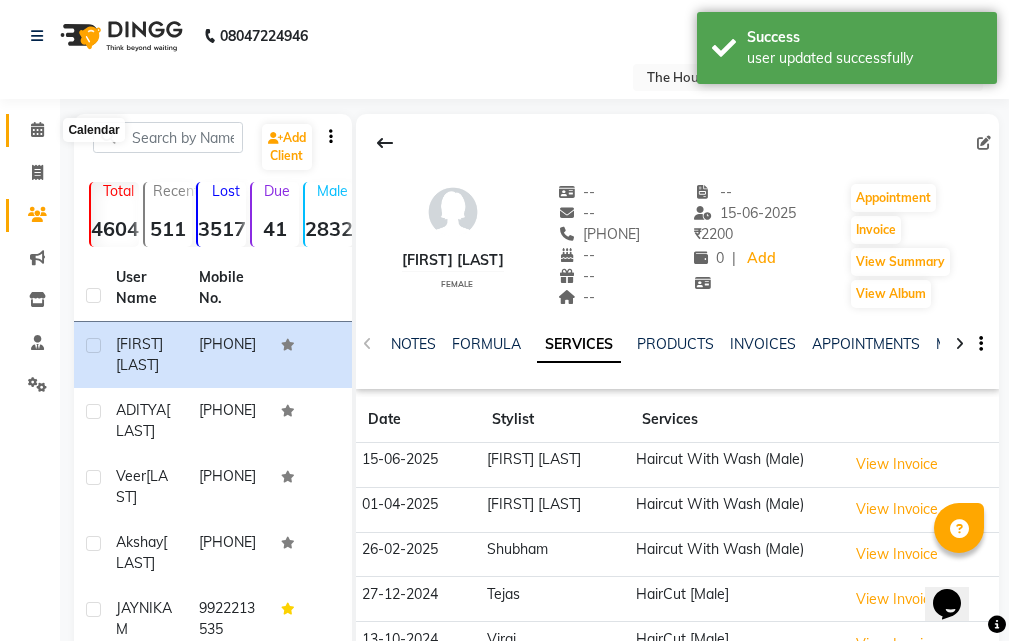 click 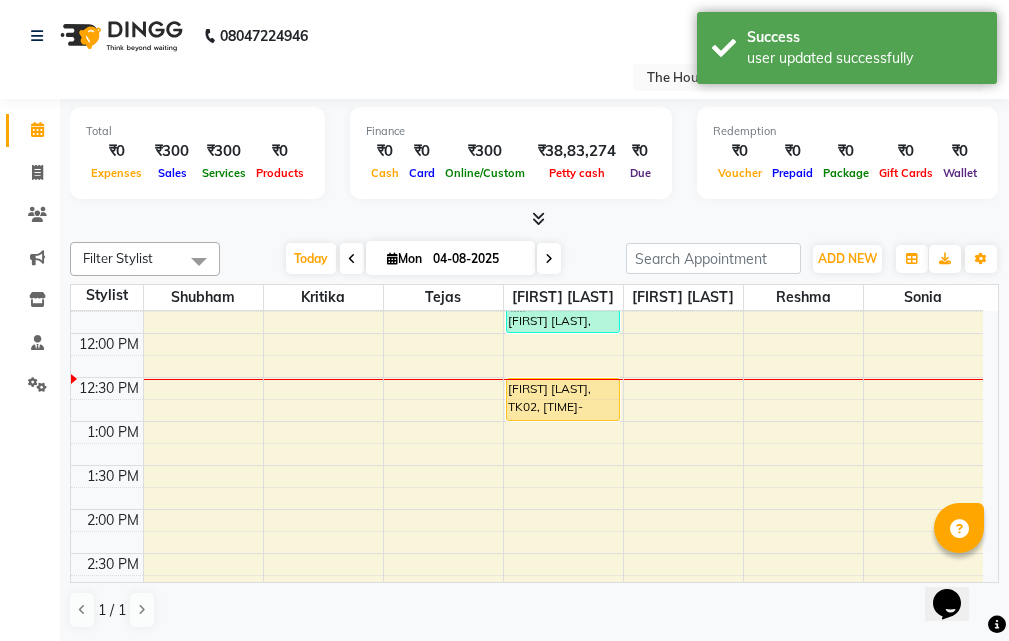 scroll, scrollTop: 300, scrollLeft: 0, axis: vertical 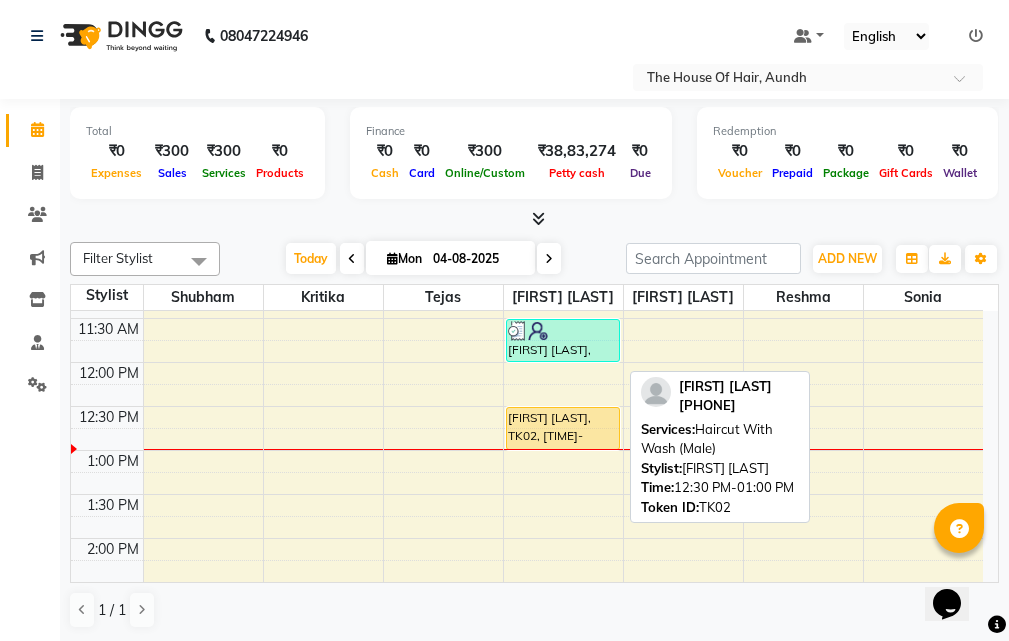 click on "[FIRST] [LAST], TK02, [TIME]-[TIME], [SERVICE]" at bounding box center (563, 428) 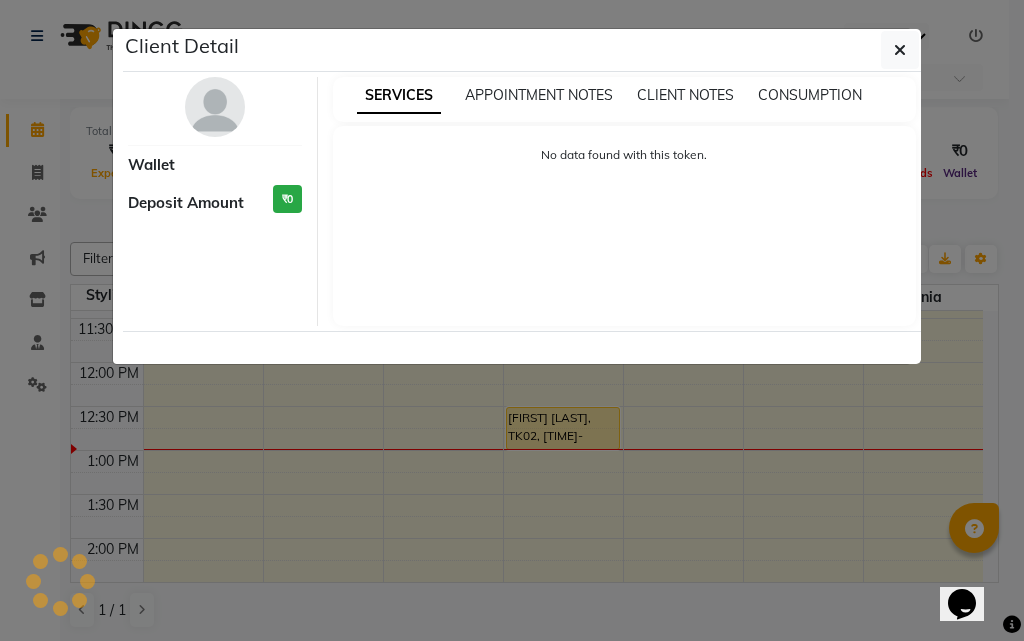 select on "1" 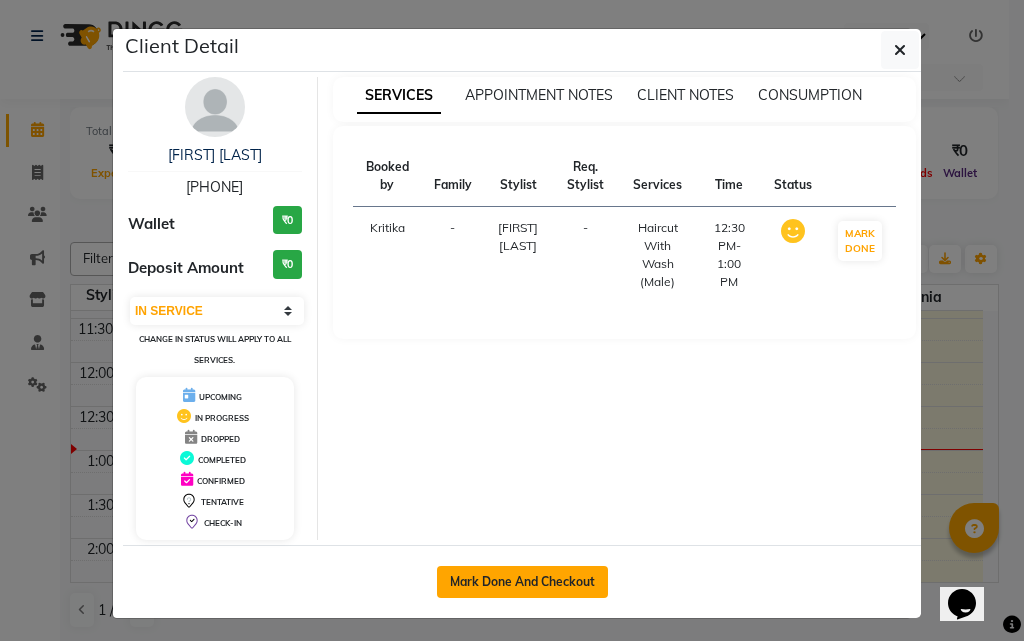 click on "Mark Done And Checkout" 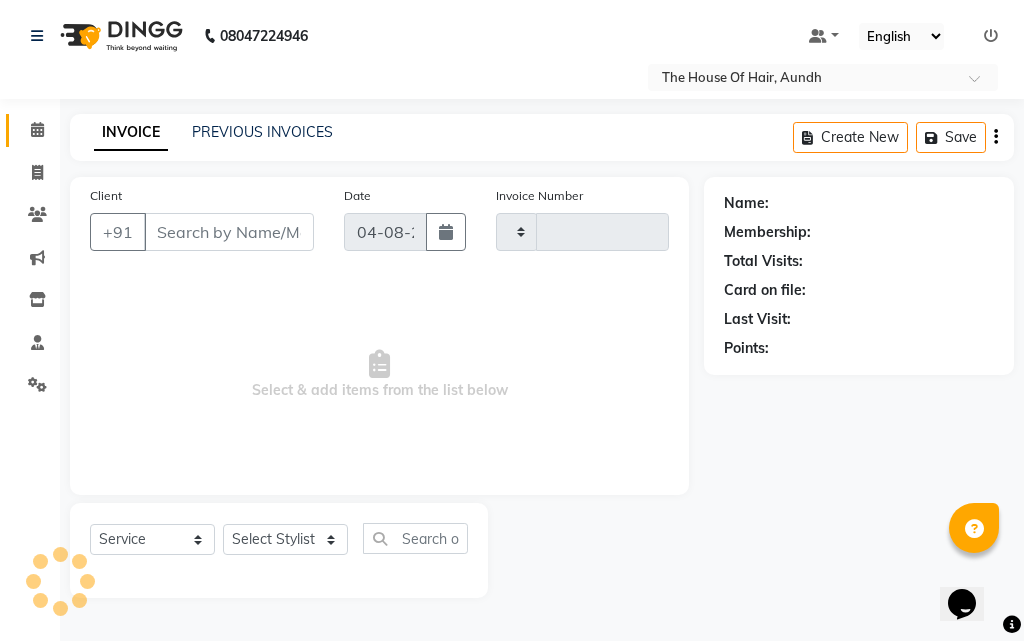 type on "1408" 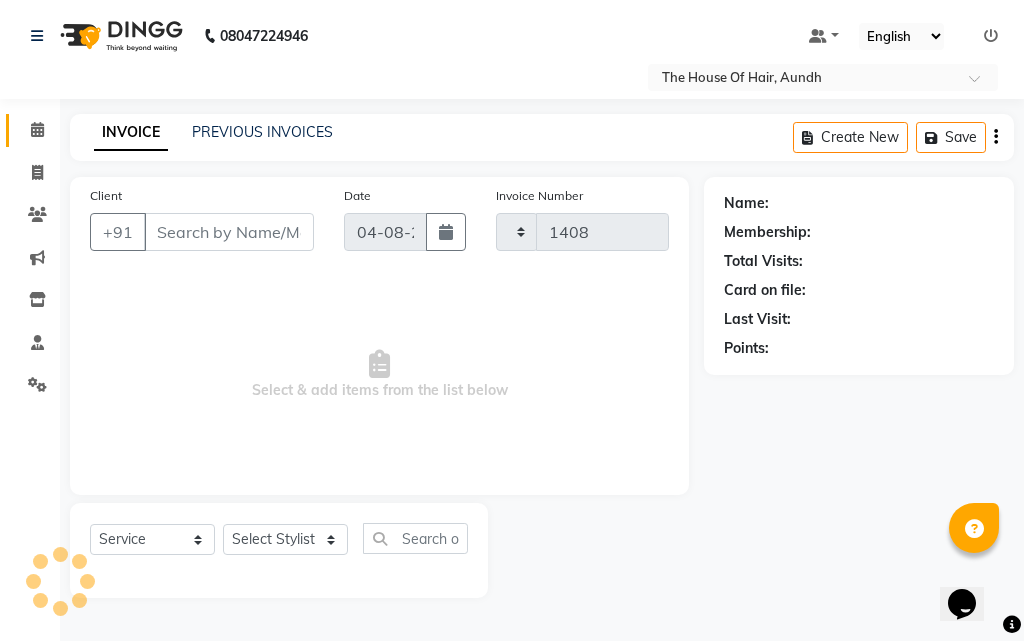 select on "26" 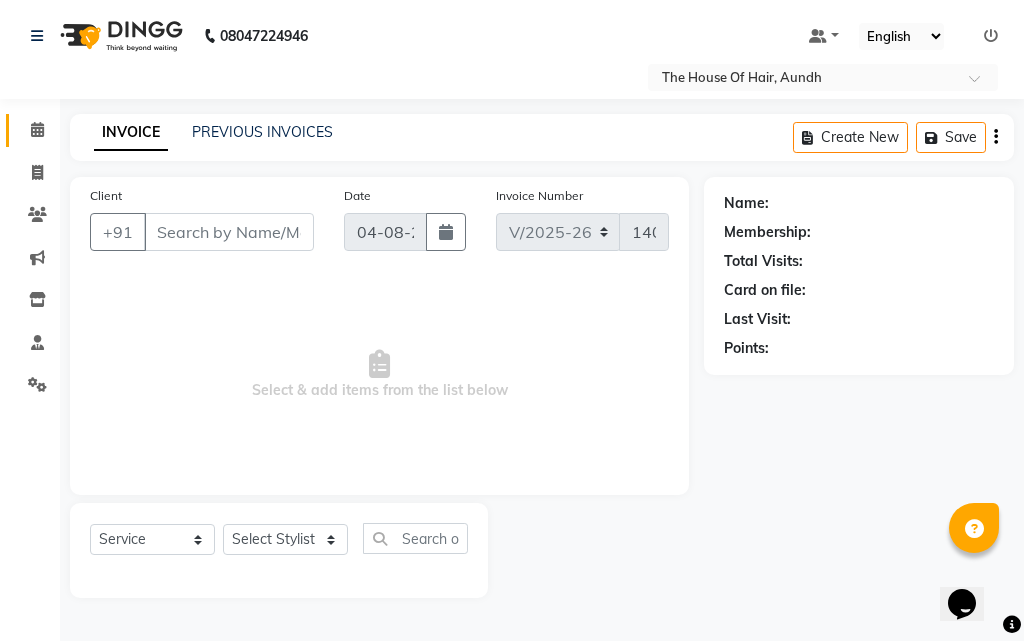 type on "[PHONE]" 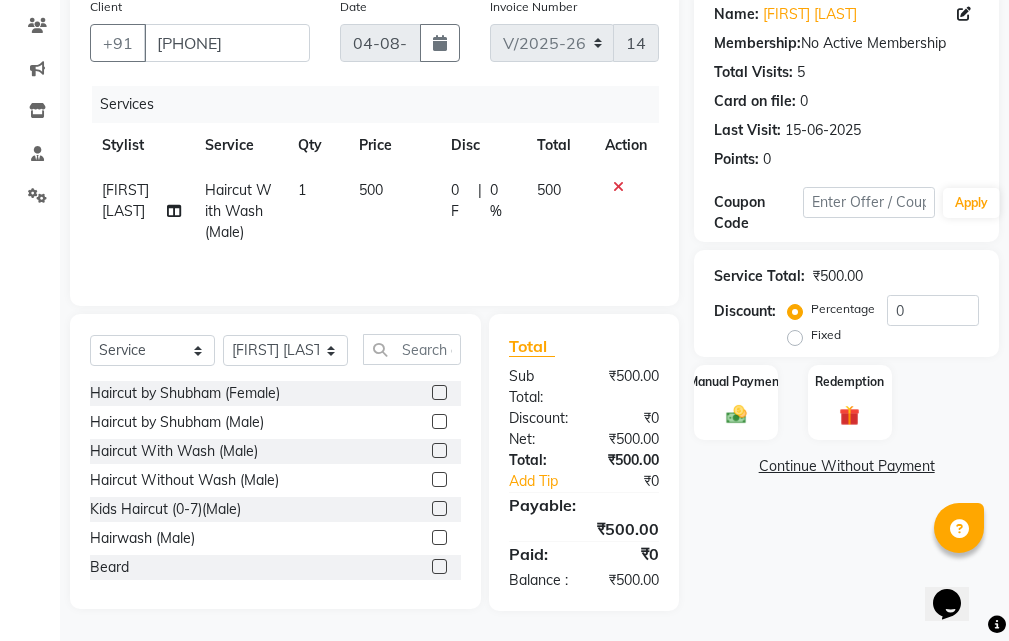 scroll, scrollTop: 200, scrollLeft: 0, axis: vertical 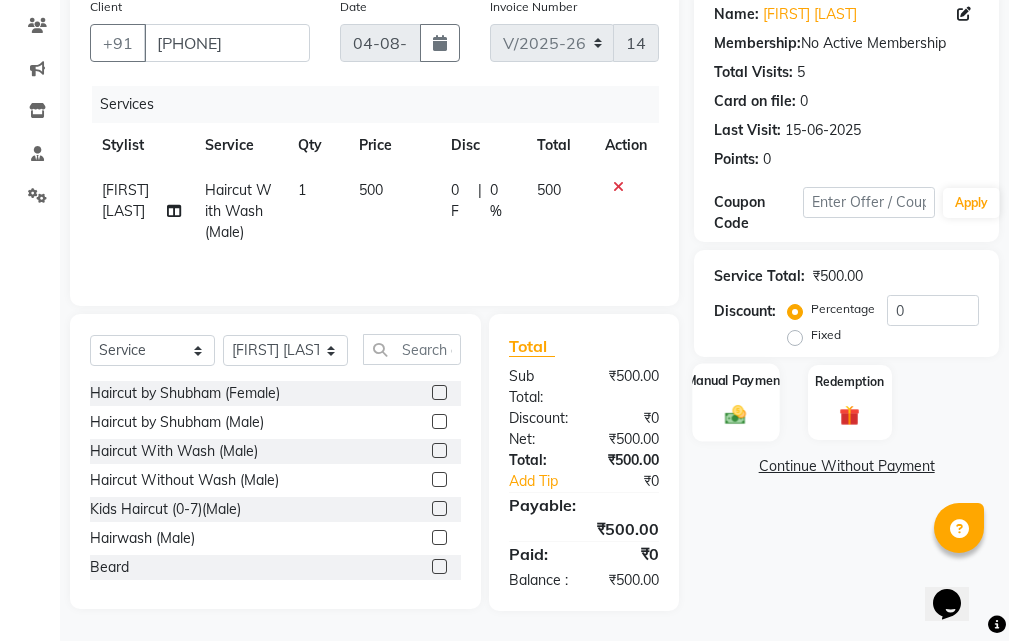 click on "Manual Payment" 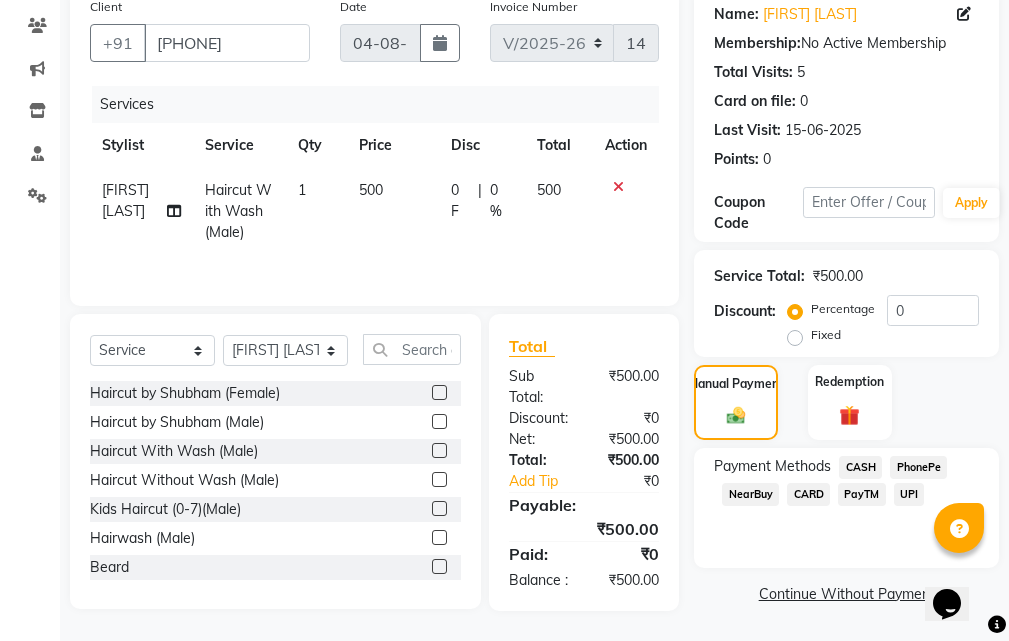 click on "UPI" 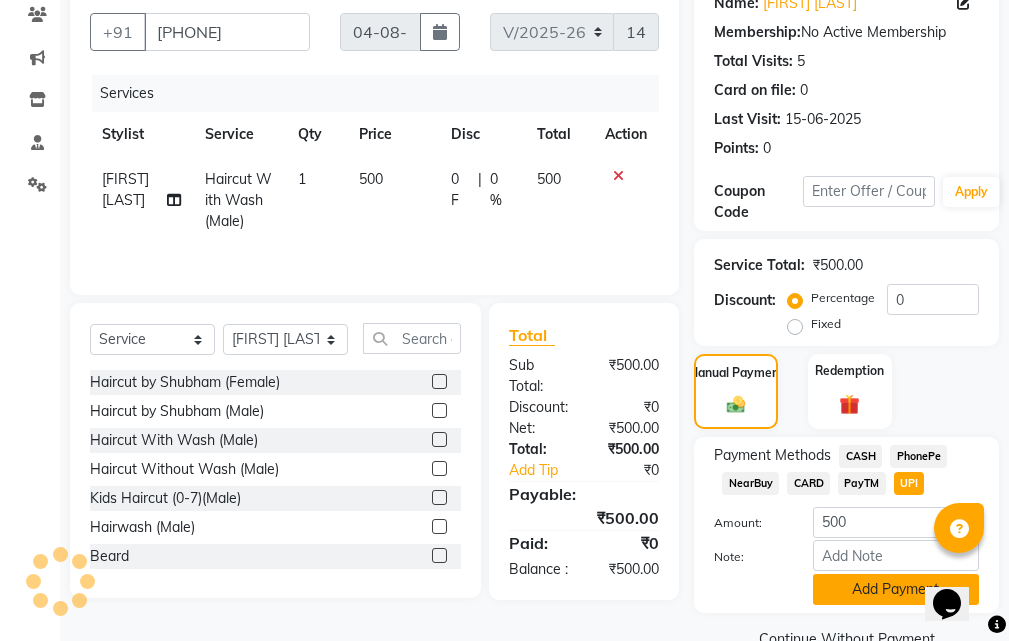 click on "Add Payment" 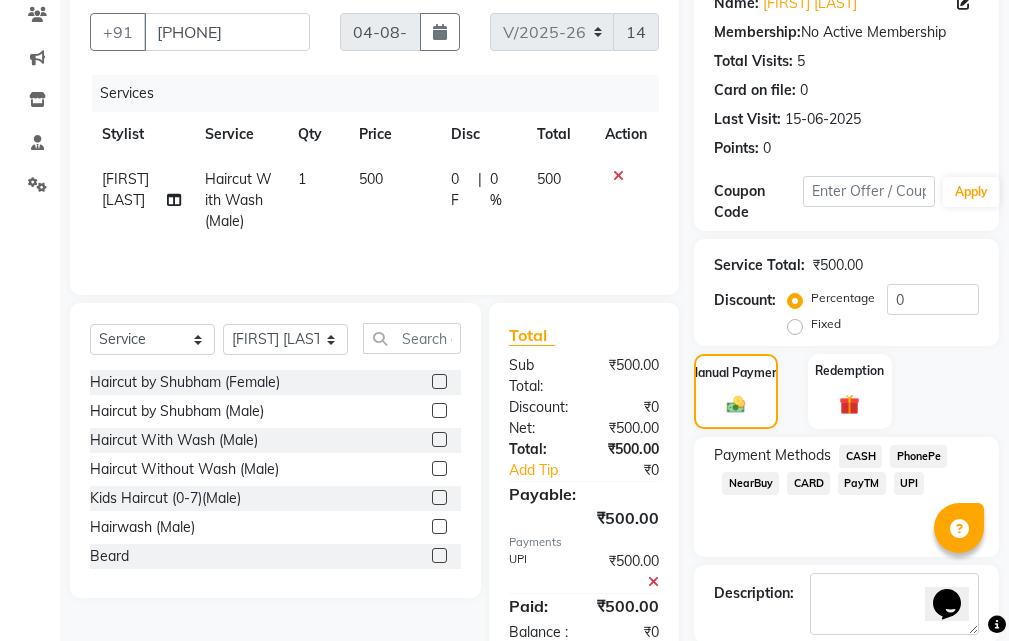 scroll, scrollTop: 300, scrollLeft: 0, axis: vertical 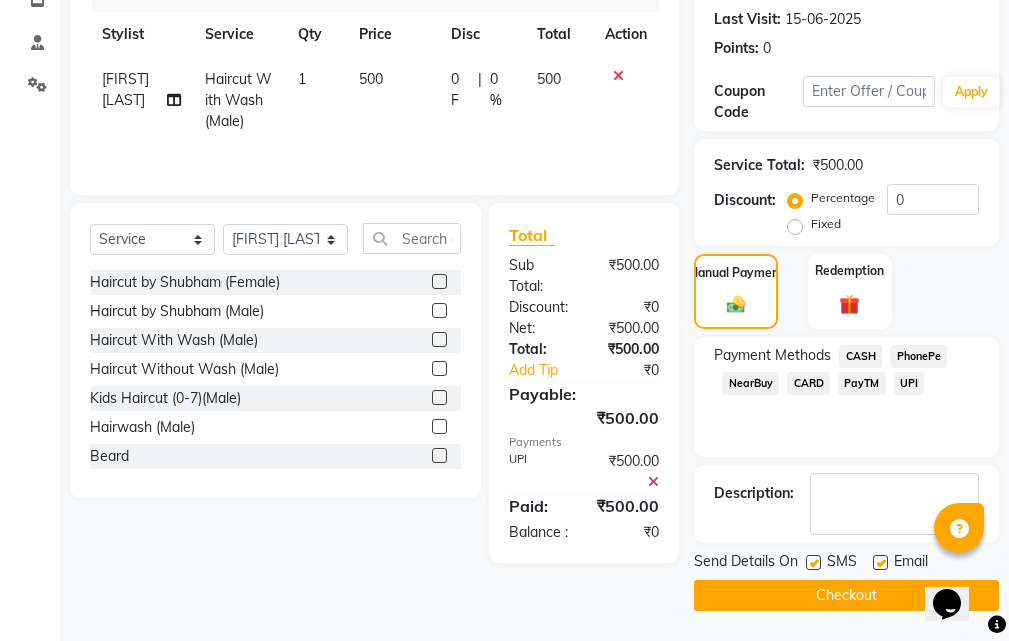 click on "Checkout" 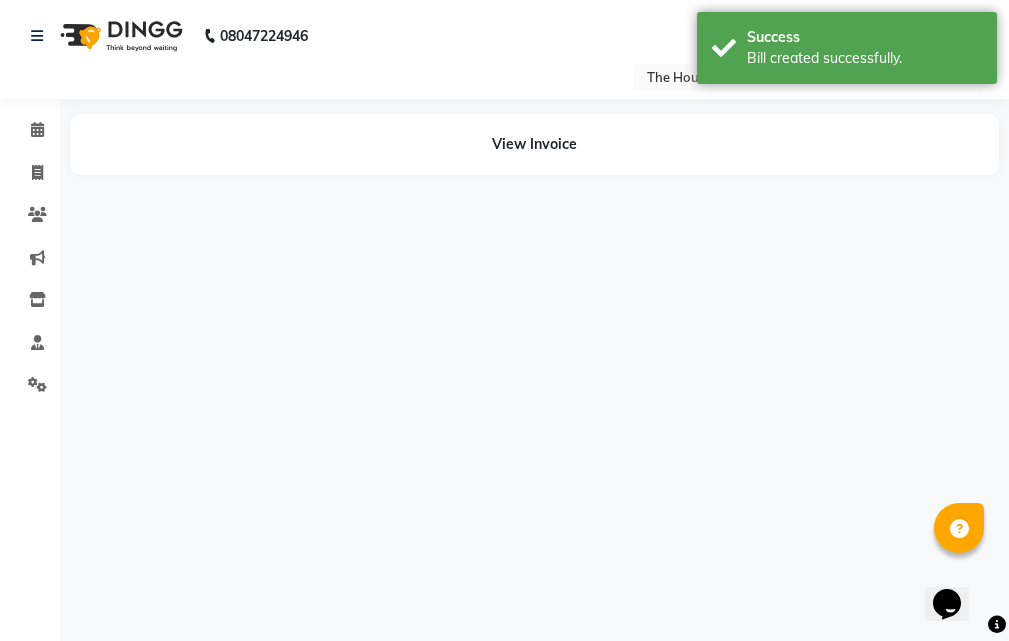 scroll, scrollTop: 0, scrollLeft: 0, axis: both 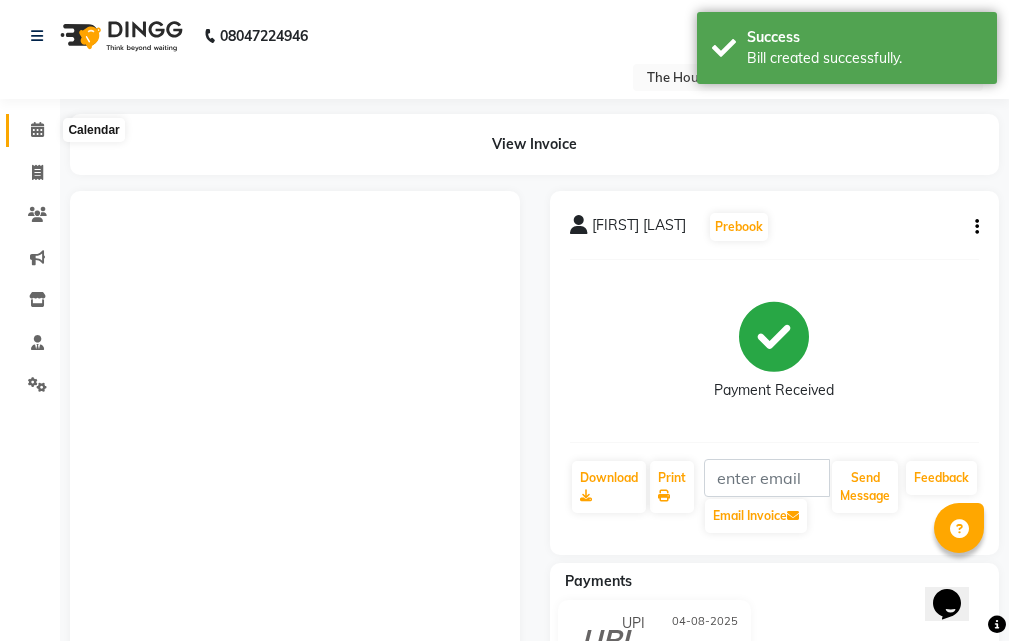 click 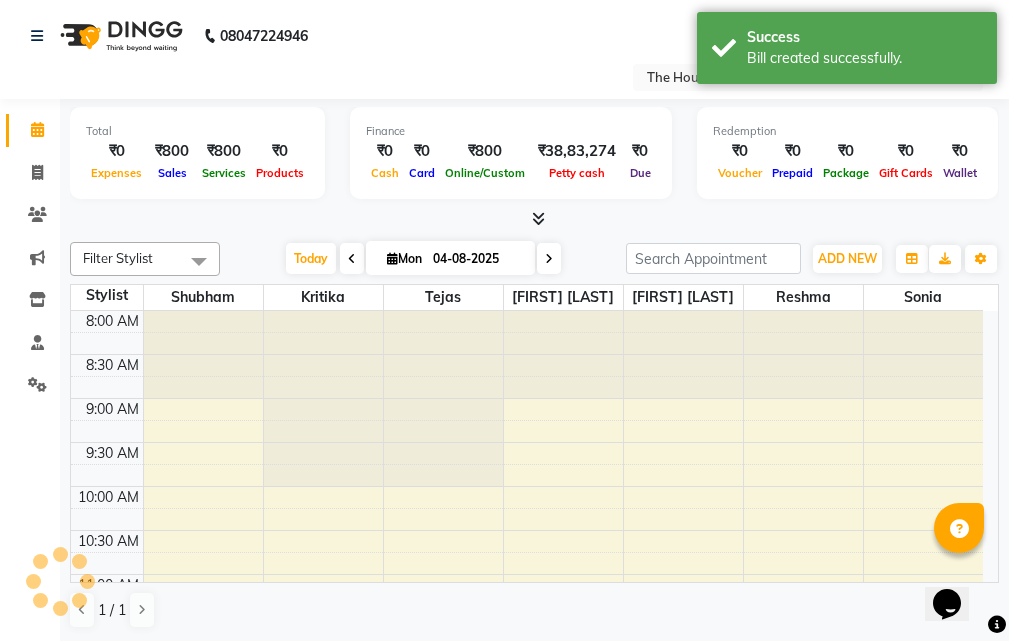 scroll, scrollTop: 0, scrollLeft: 0, axis: both 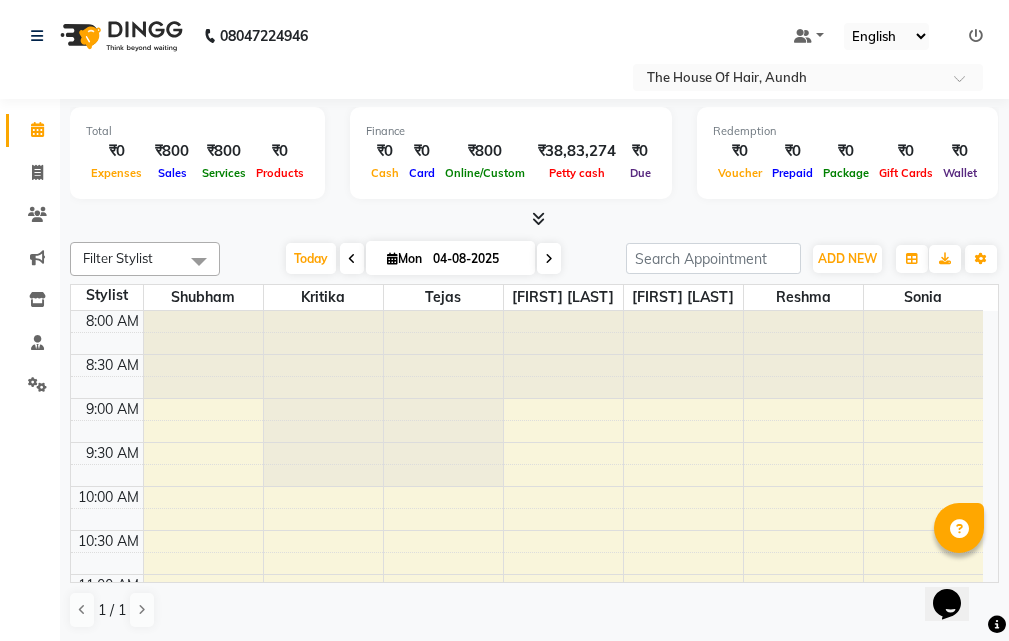 click at bounding box center [549, 259] 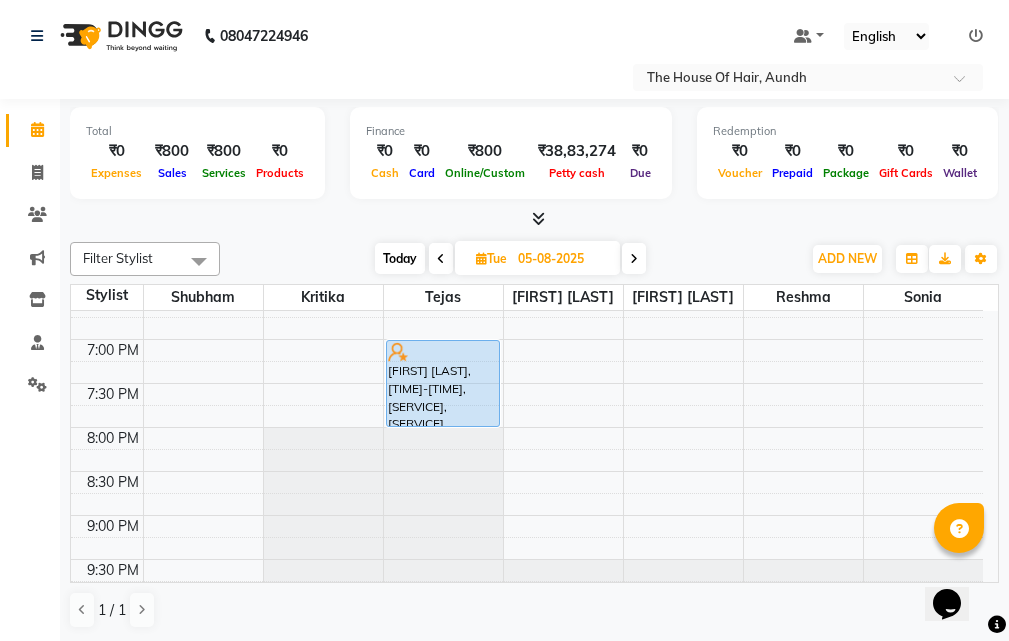 scroll, scrollTop: 960, scrollLeft: 0, axis: vertical 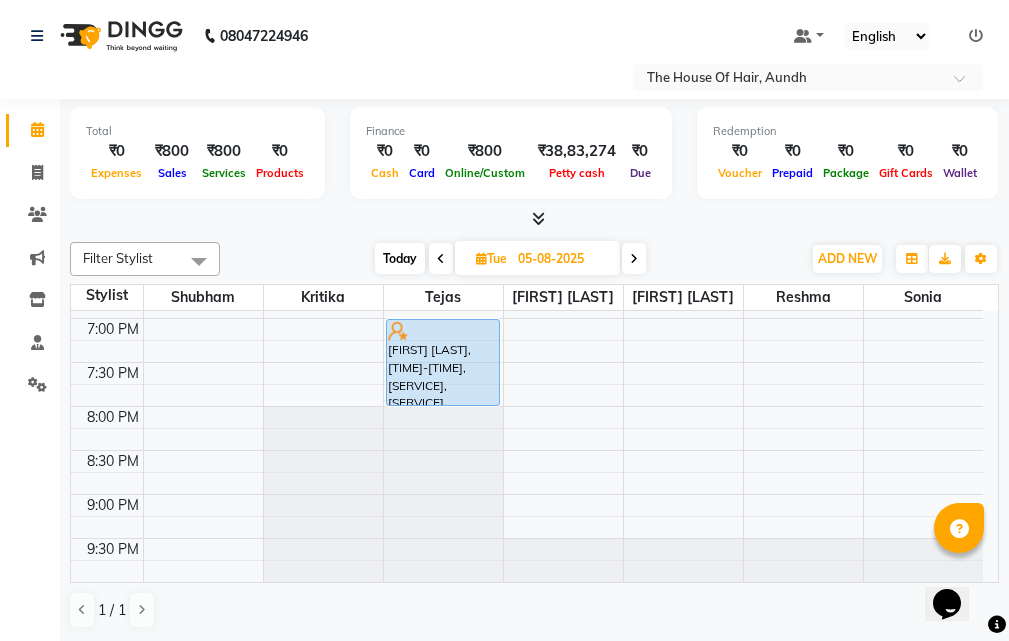 click on "Today" at bounding box center (400, 258) 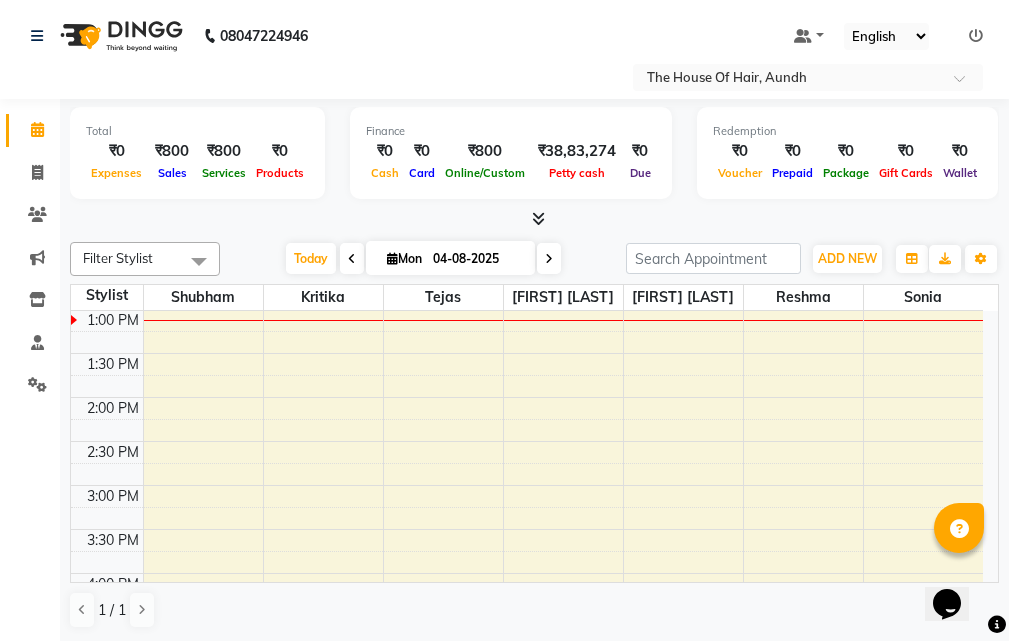 scroll, scrollTop: 341, scrollLeft: 0, axis: vertical 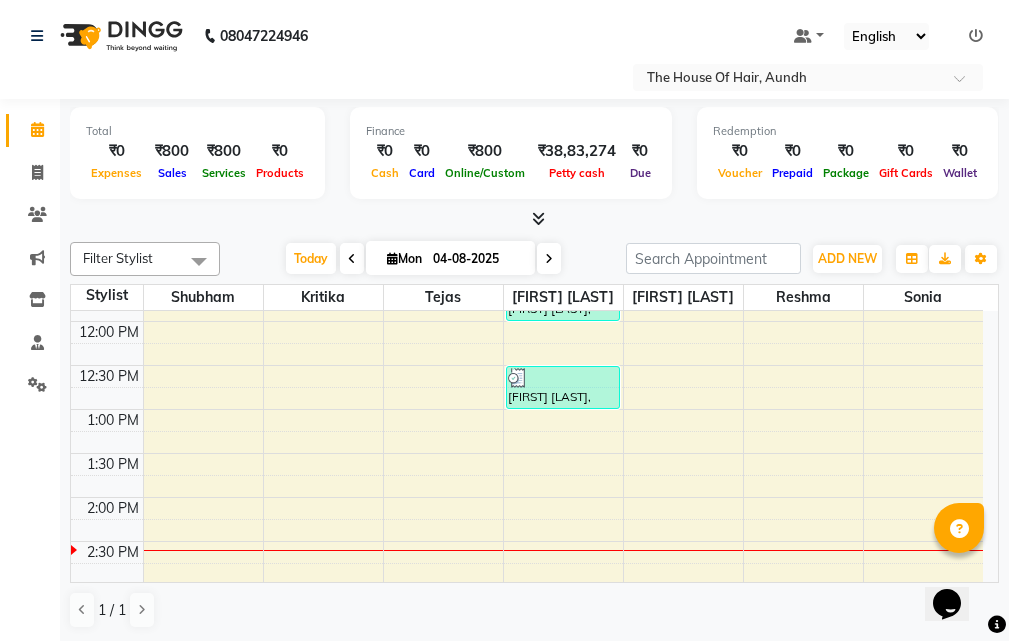 click on "04-08-2025" at bounding box center [477, 259] 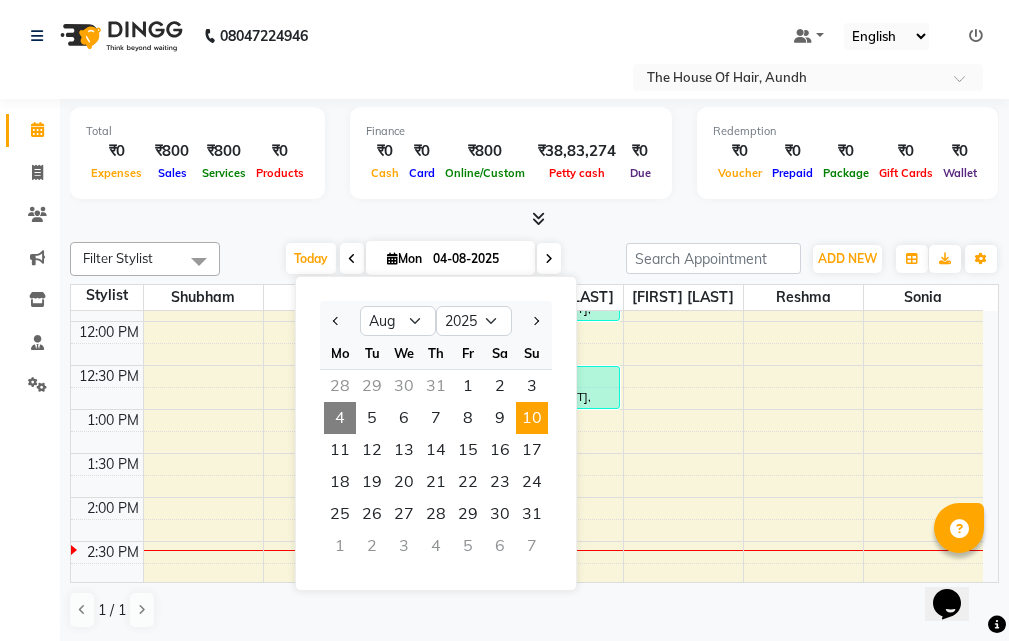 click on "10" at bounding box center (532, 418) 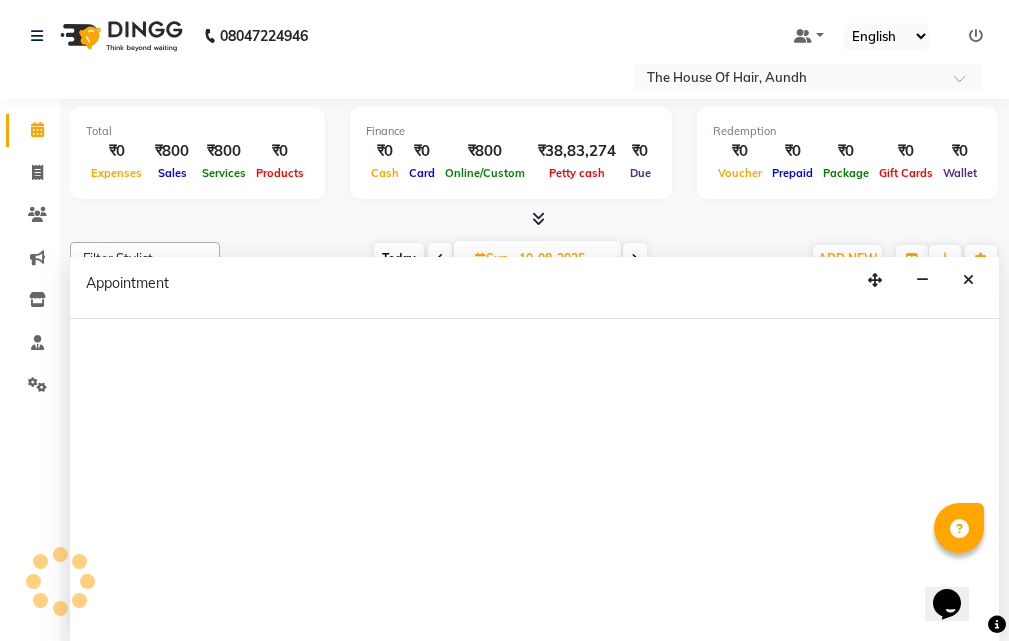 scroll, scrollTop: 529, scrollLeft: 0, axis: vertical 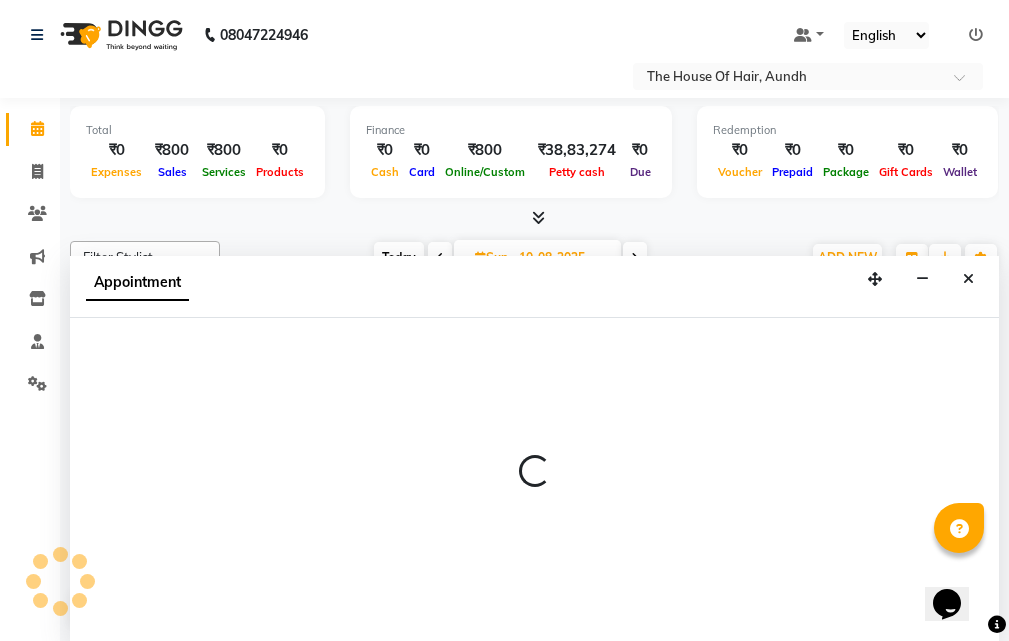 select on "32779" 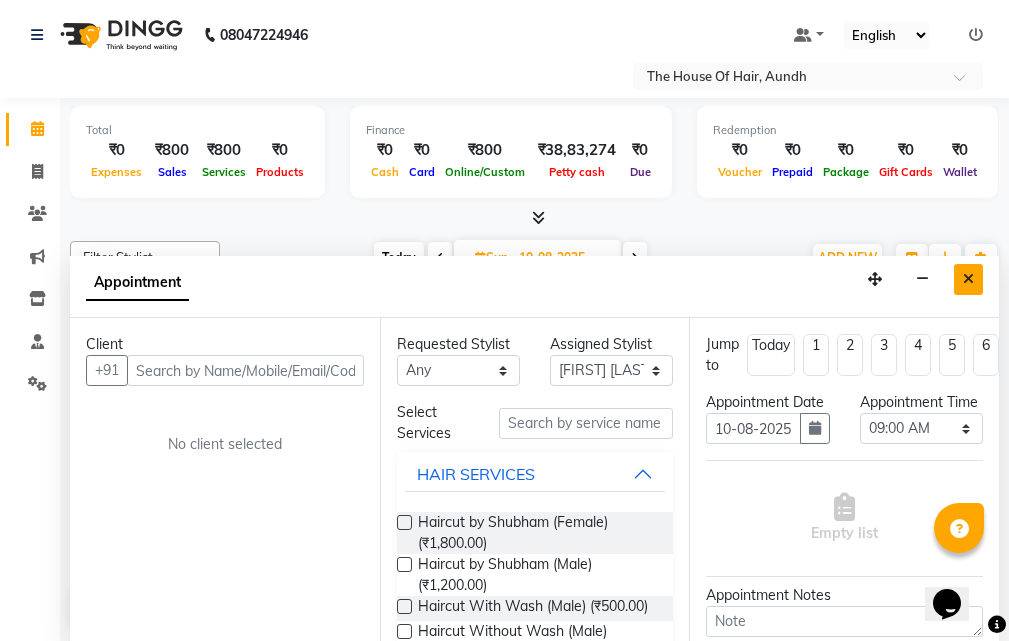 click at bounding box center (968, 279) 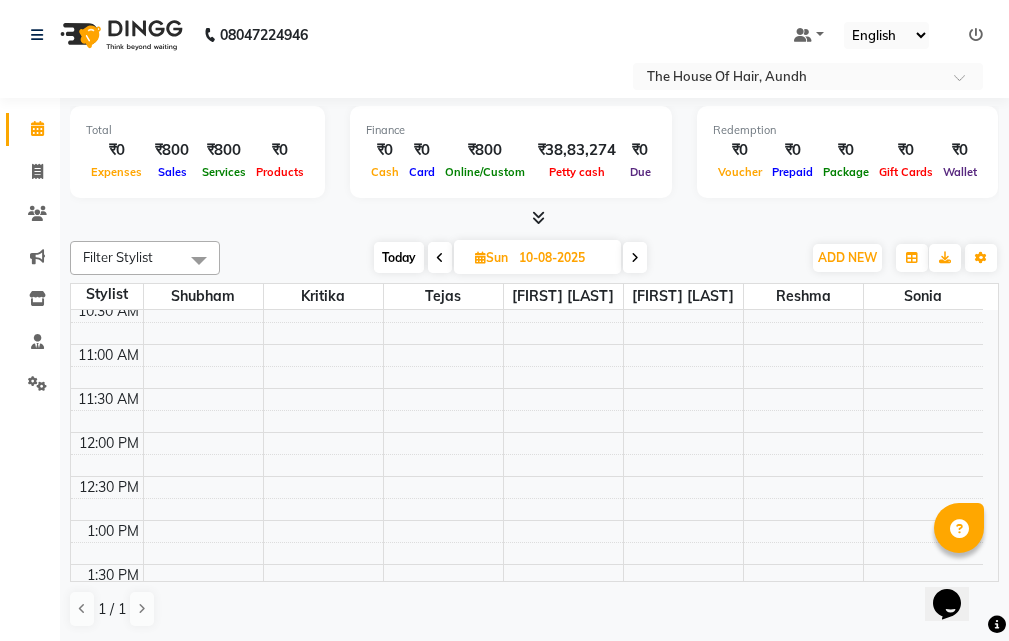 scroll, scrollTop: 129, scrollLeft: 0, axis: vertical 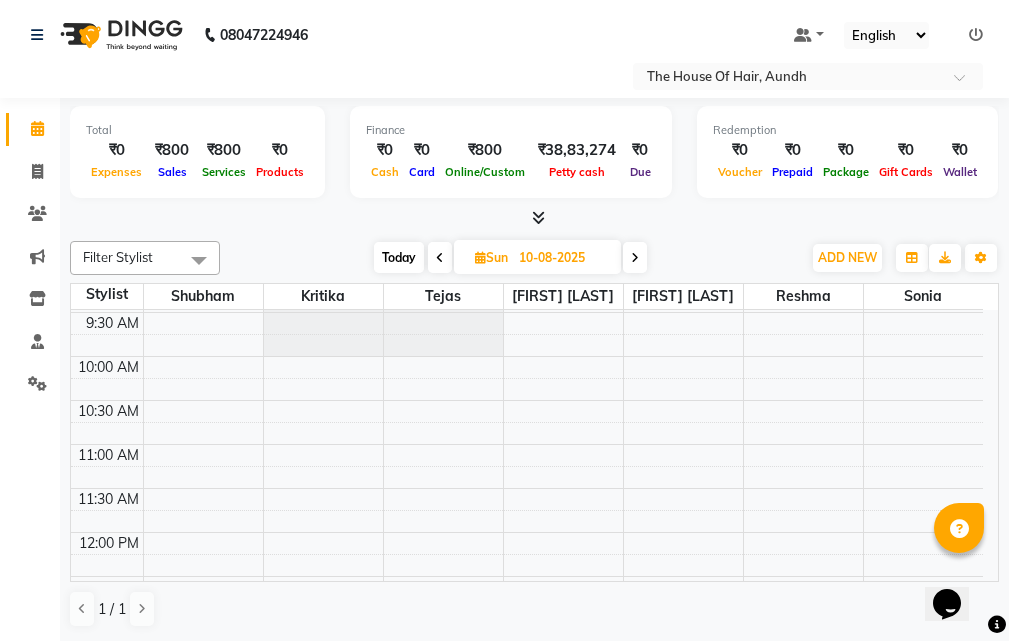 click at bounding box center [443, 181] 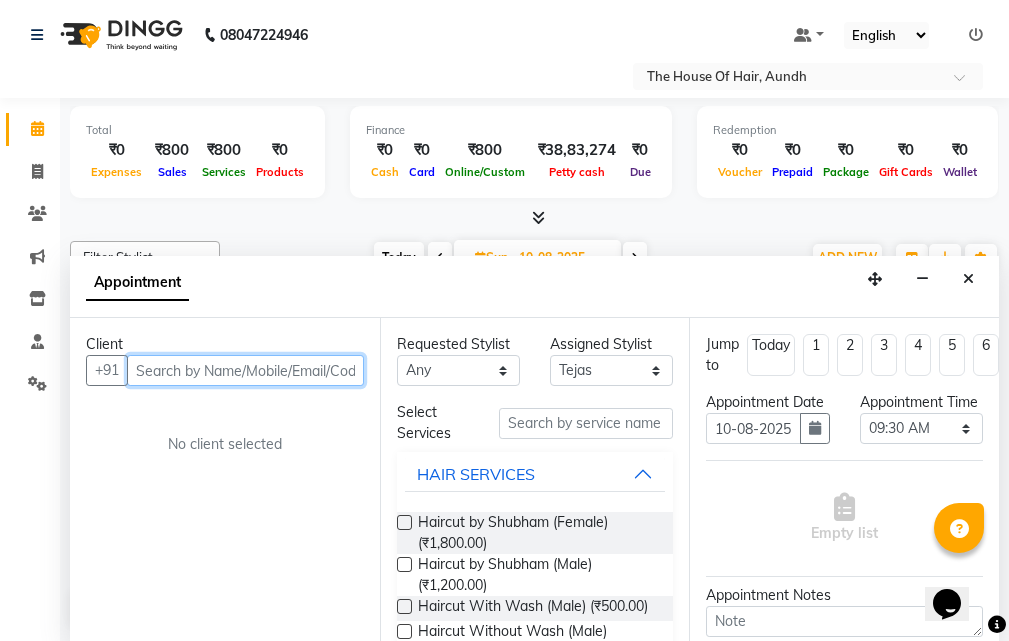 click at bounding box center (245, 370) 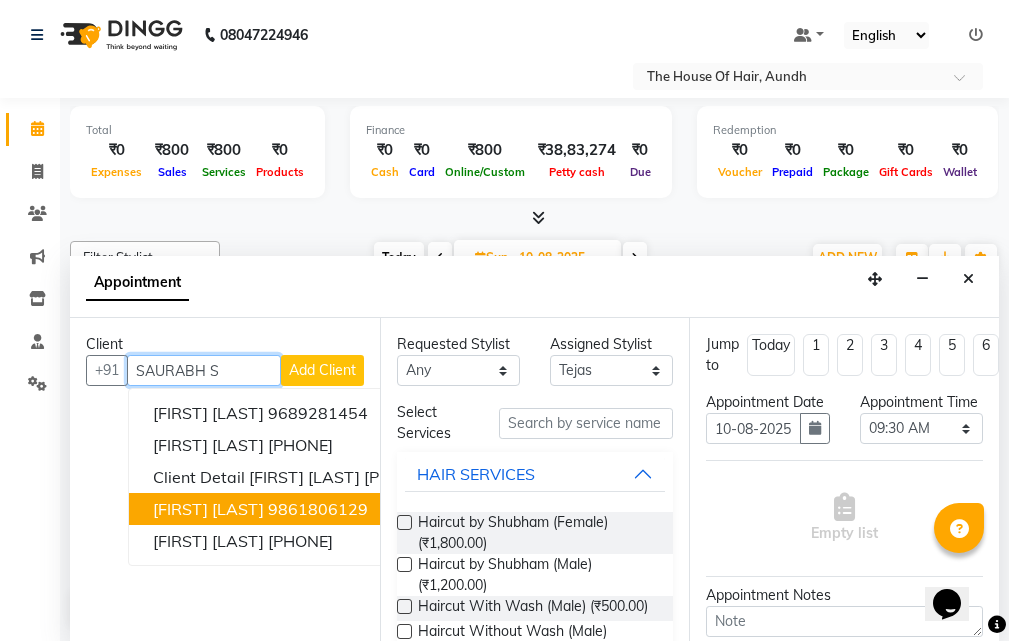 click on "[FIRST] [LAST]" at bounding box center [208, 509] 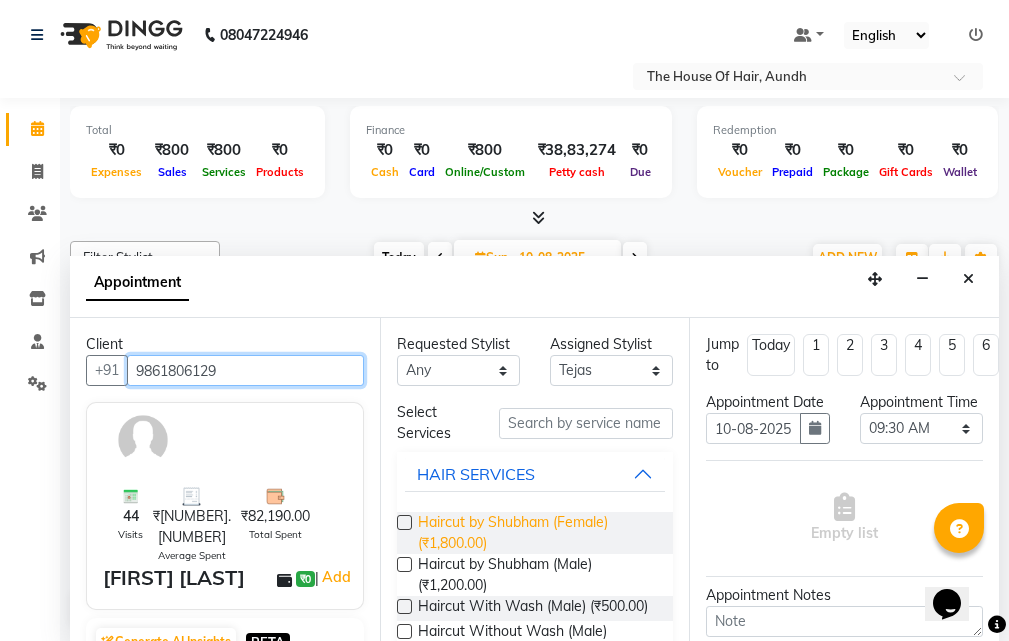 scroll, scrollTop: 100, scrollLeft: 0, axis: vertical 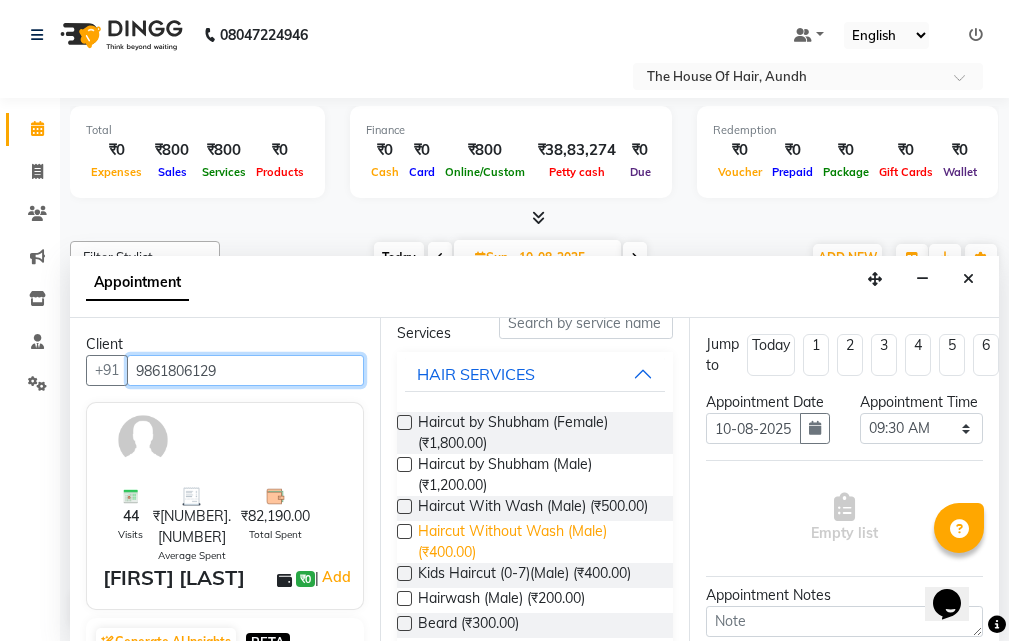 type on "9861806129" 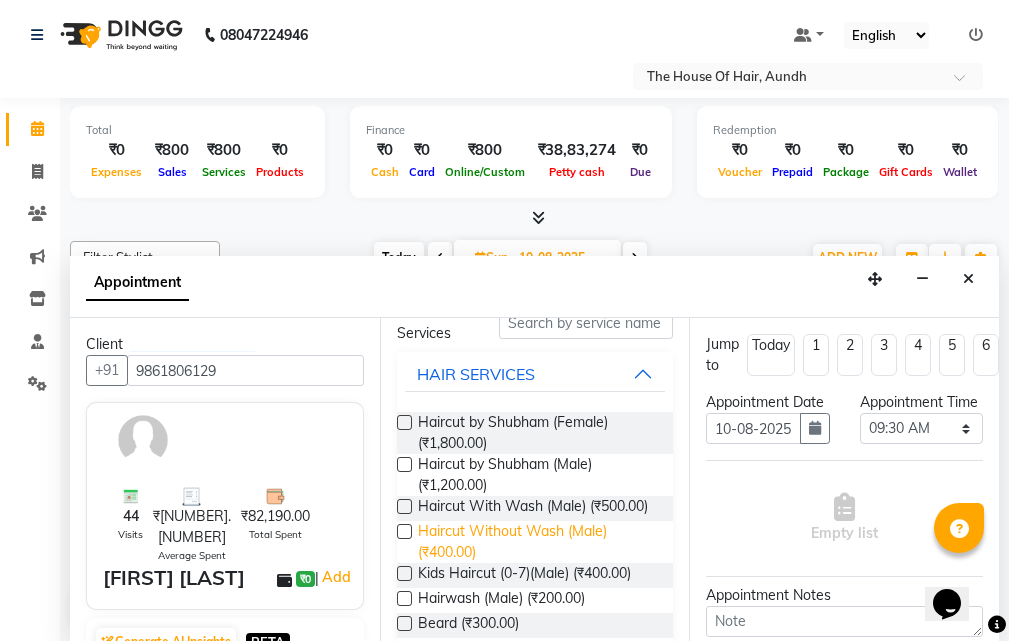 click on "Haircut Without Wash (Male) (₹400.00)" at bounding box center [538, 542] 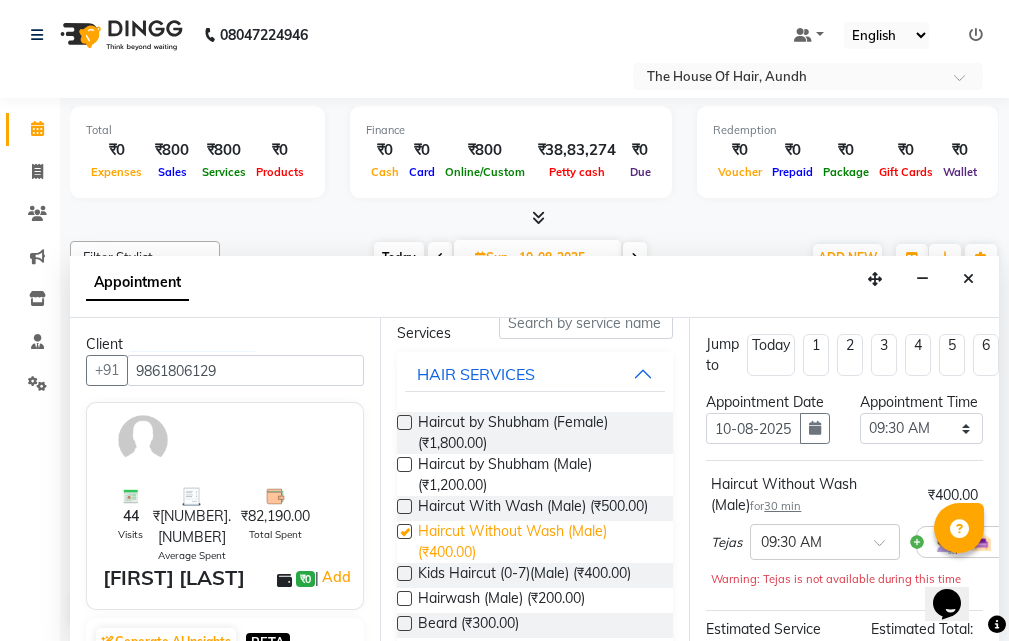 checkbox on "false" 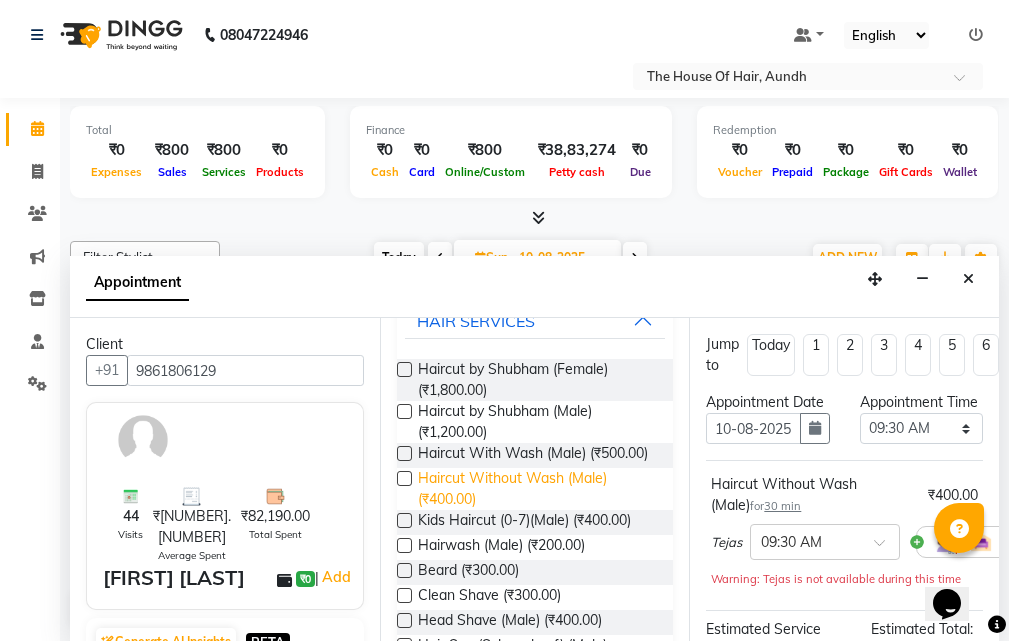 scroll, scrollTop: 200, scrollLeft: 0, axis: vertical 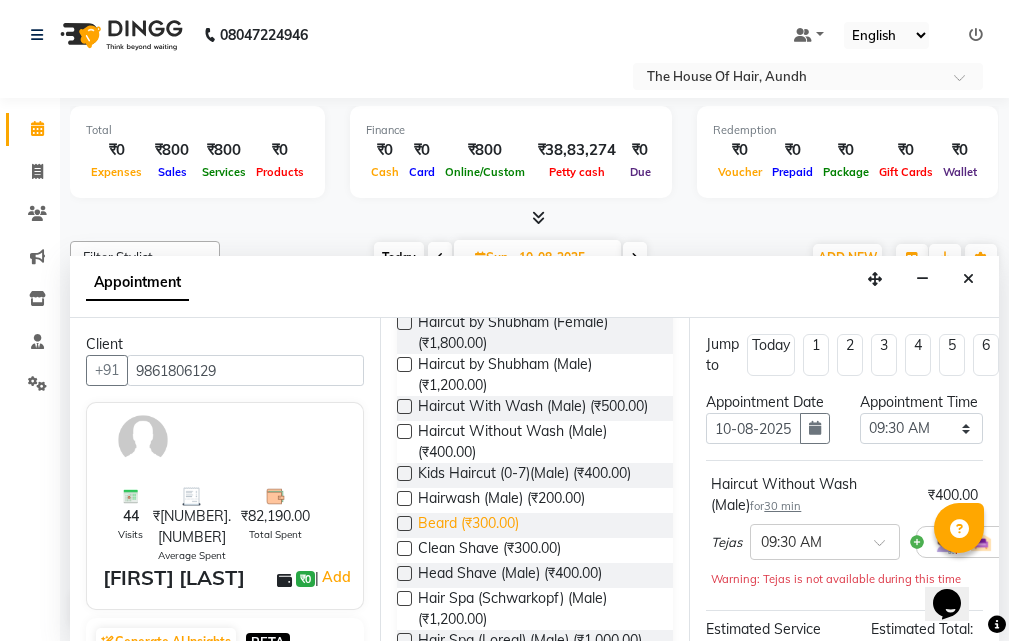 click on "Beard (₹300.00)" at bounding box center (468, 525) 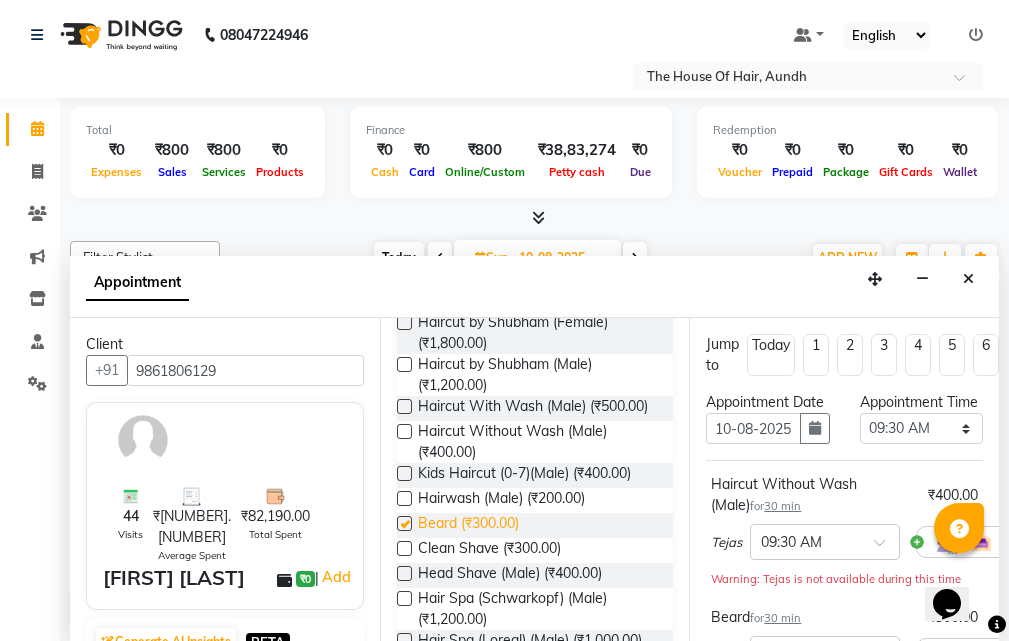 checkbox on "false" 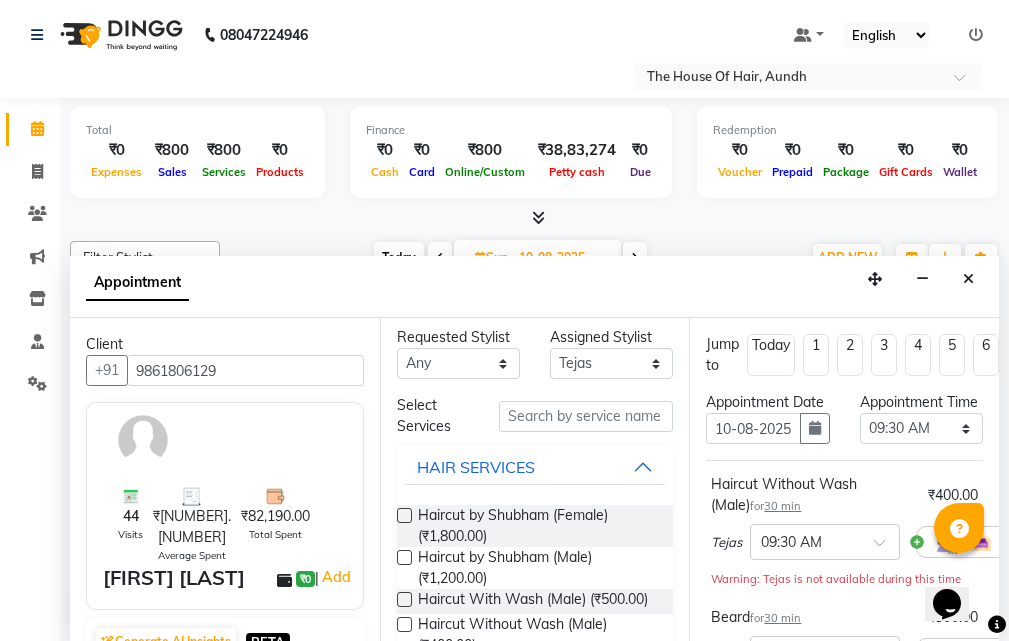 scroll, scrollTop: 0, scrollLeft: 0, axis: both 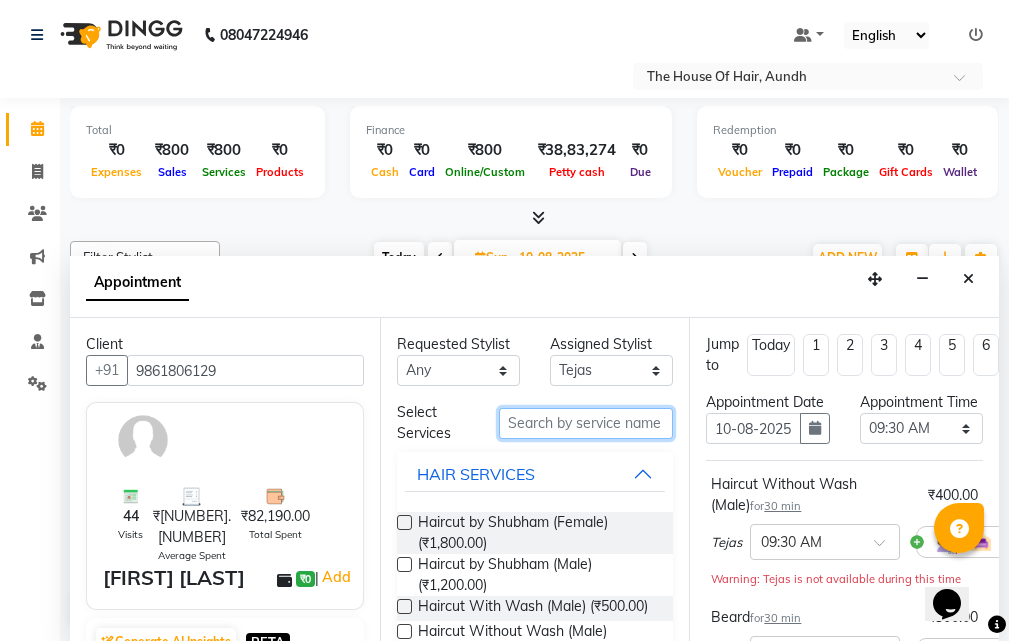 click at bounding box center [586, 423] 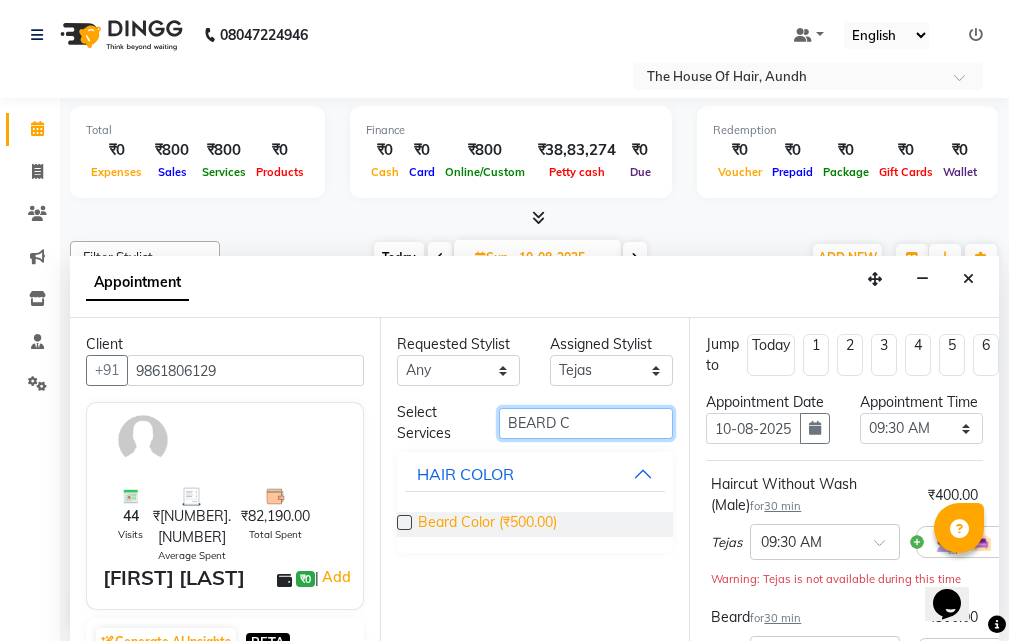 type on "BEARD C" 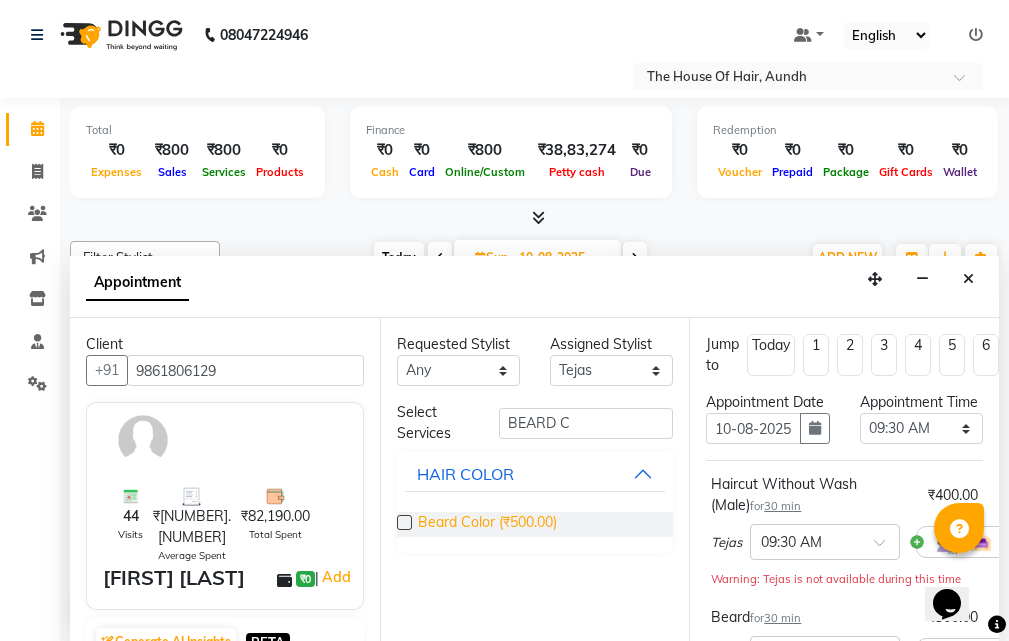click on "Beard Color (₹500.00)" at bounding box center (487, 524) 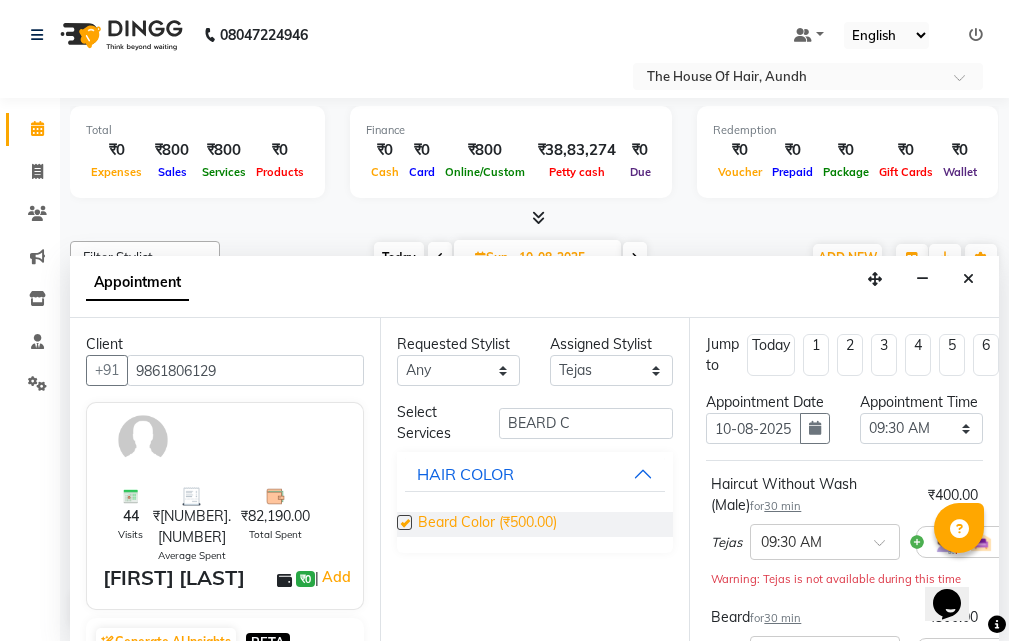 checkbox on "false" 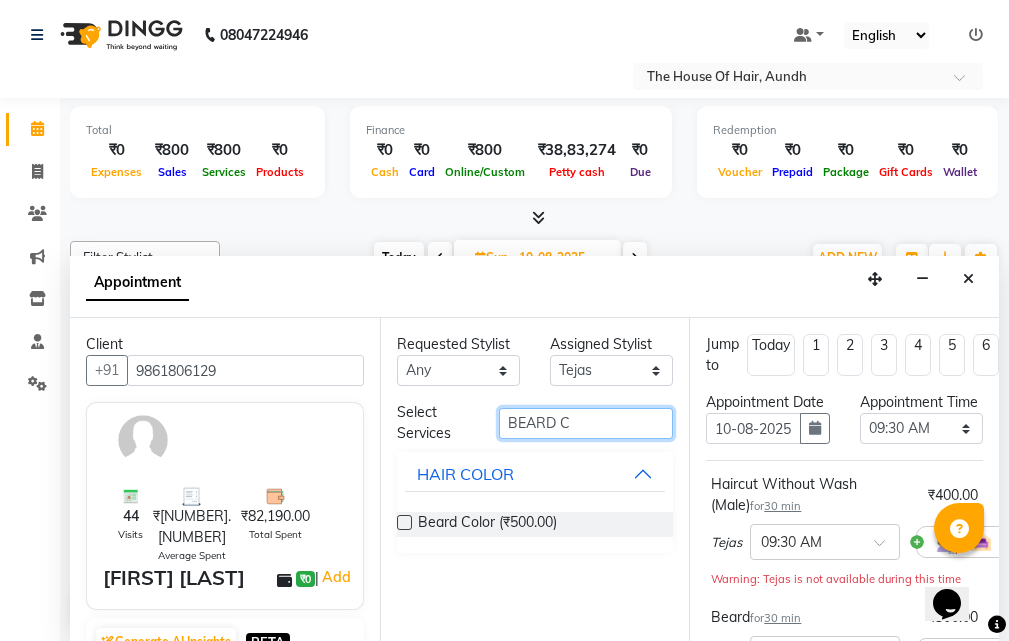 click on "BEARD C" at bounding box center (586, 423) 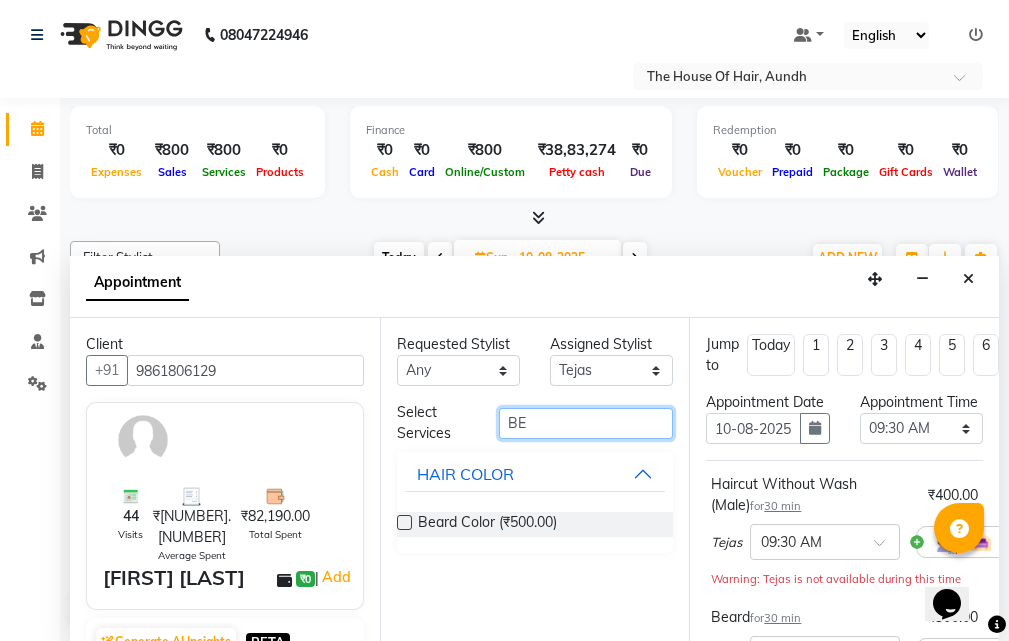 type on "B" 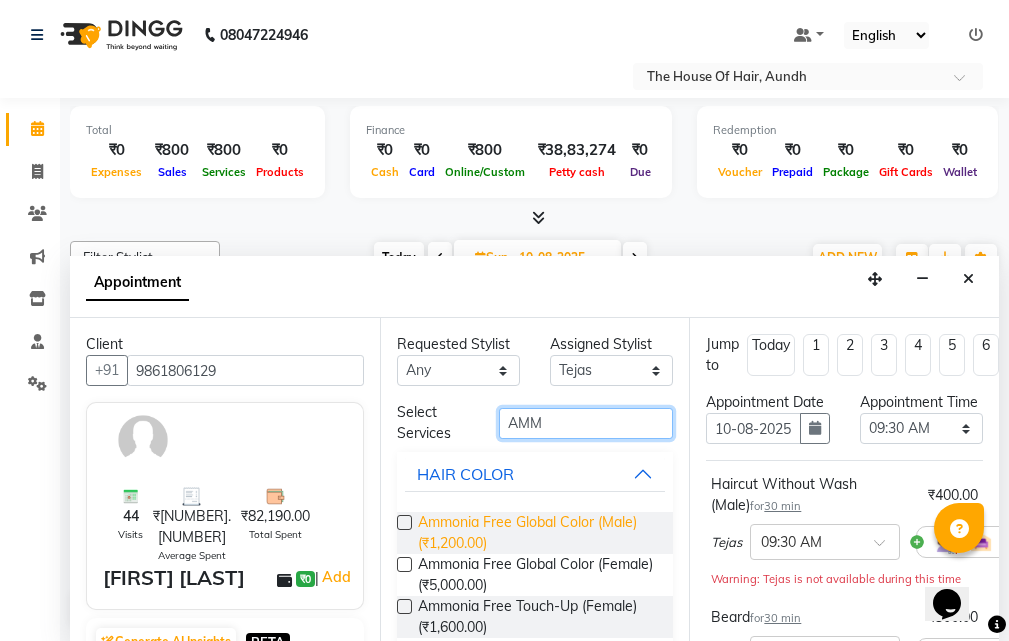 type on "AMM" 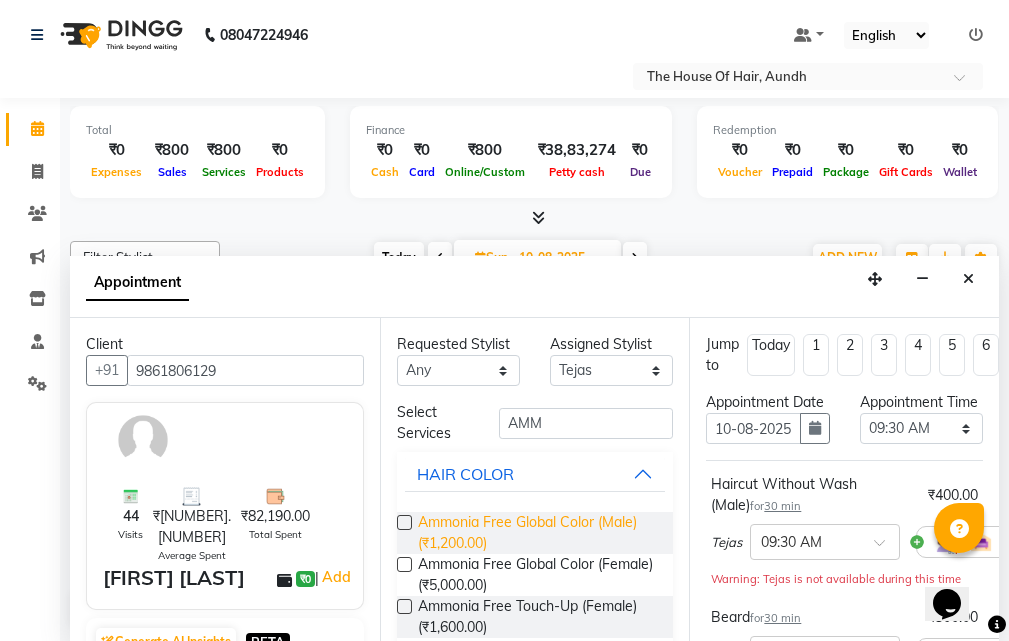 click on "Ammonia Free Global Color (Male) (₹1,200.00)" at bounding box center (538, 533) 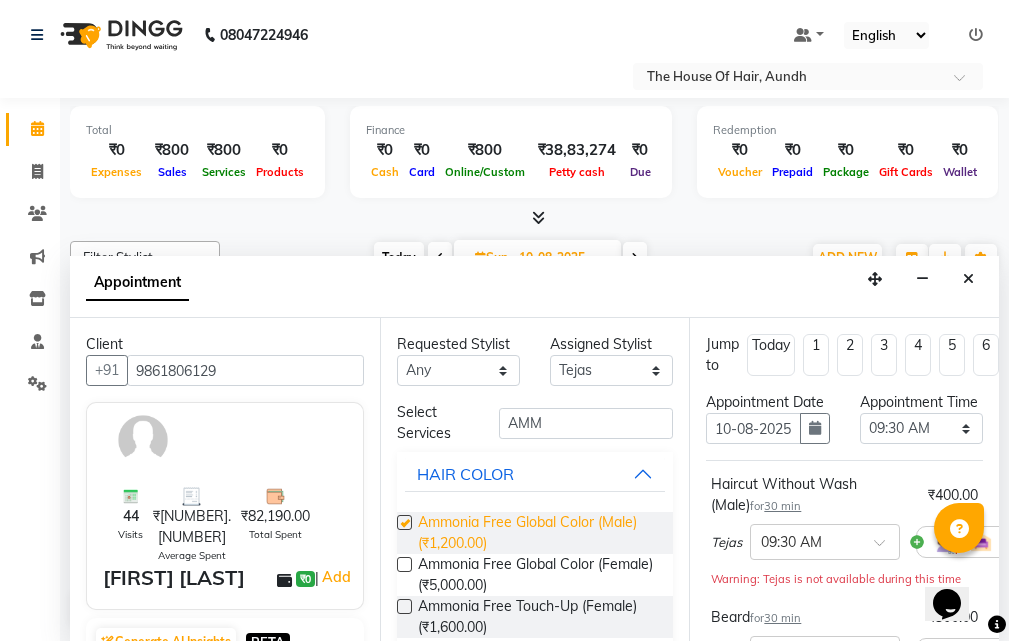 checkbox on "false" 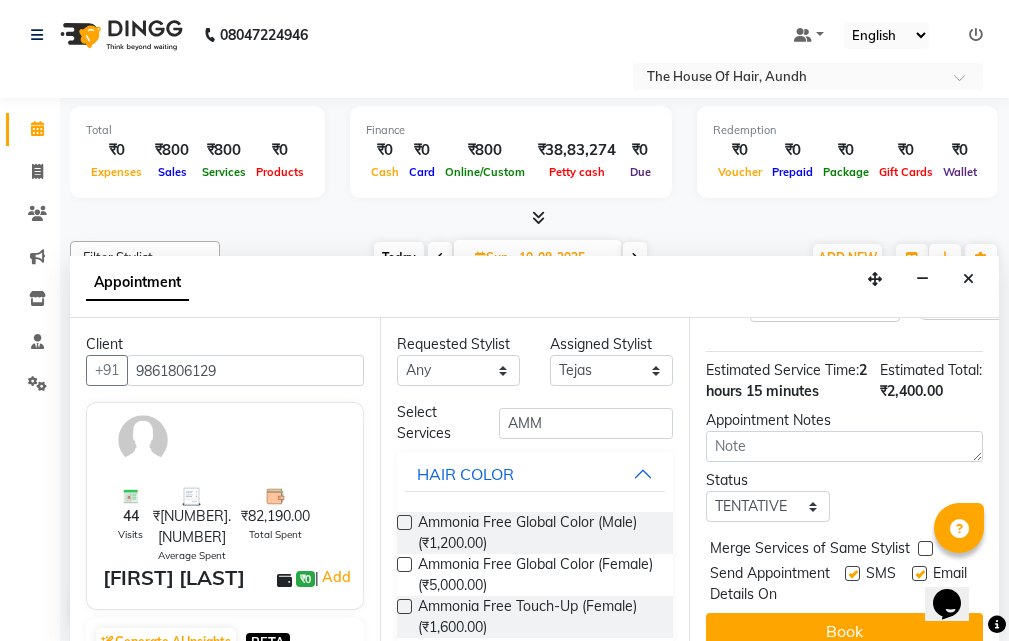 scroll, scrollTop: 600, scrollLeft: 0, axis: vertical 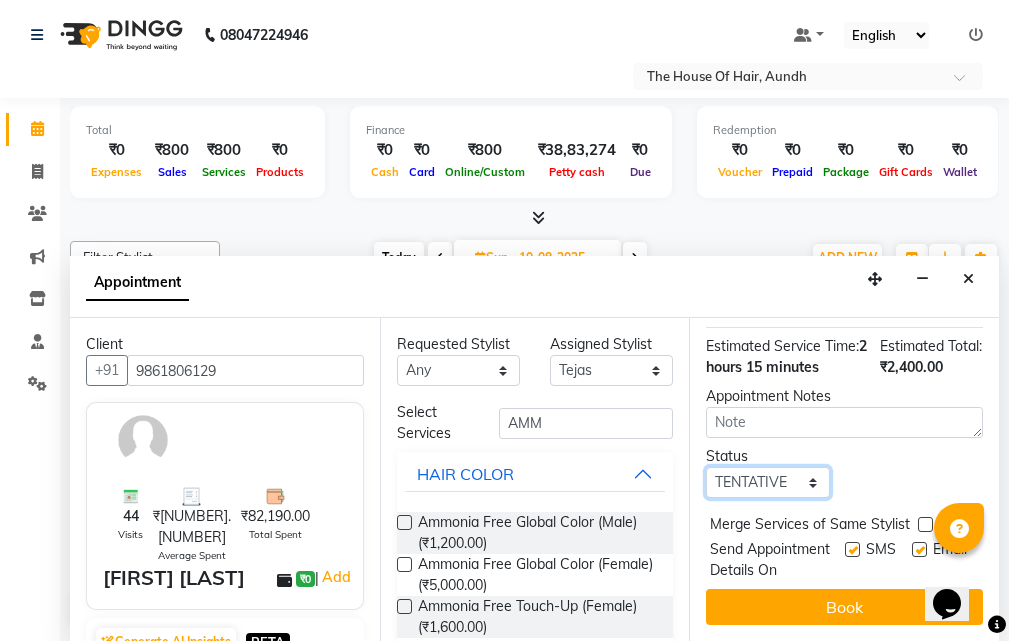 click on "Select TENTATIVE CONFIRM UPCOMING" at bounding box center [767, 482] 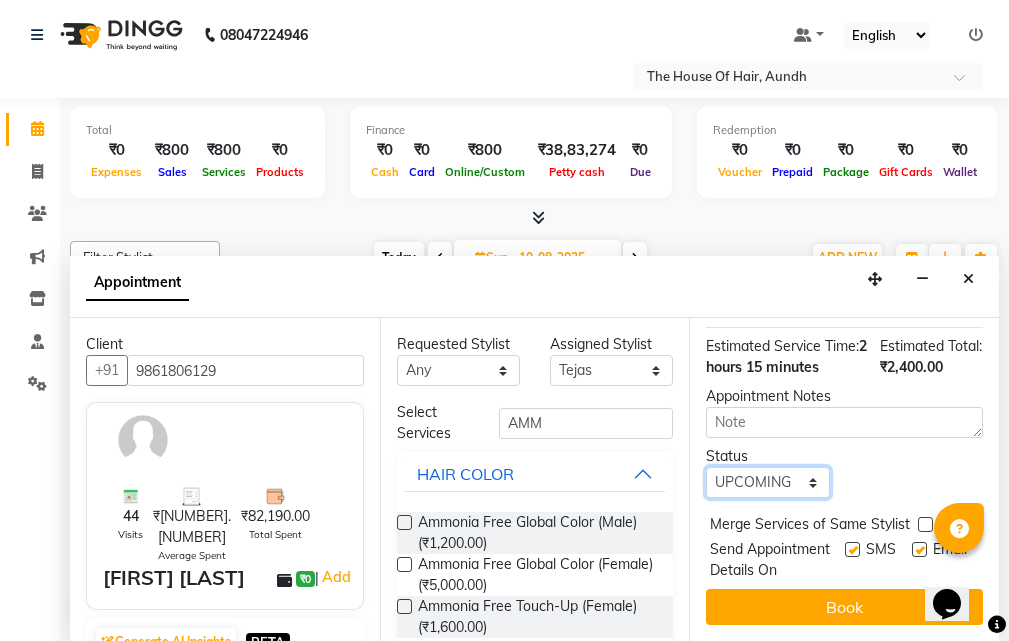 click on "Select TENTATIVE CONFIRM UPCOMING" at bounding box center (767, 482) 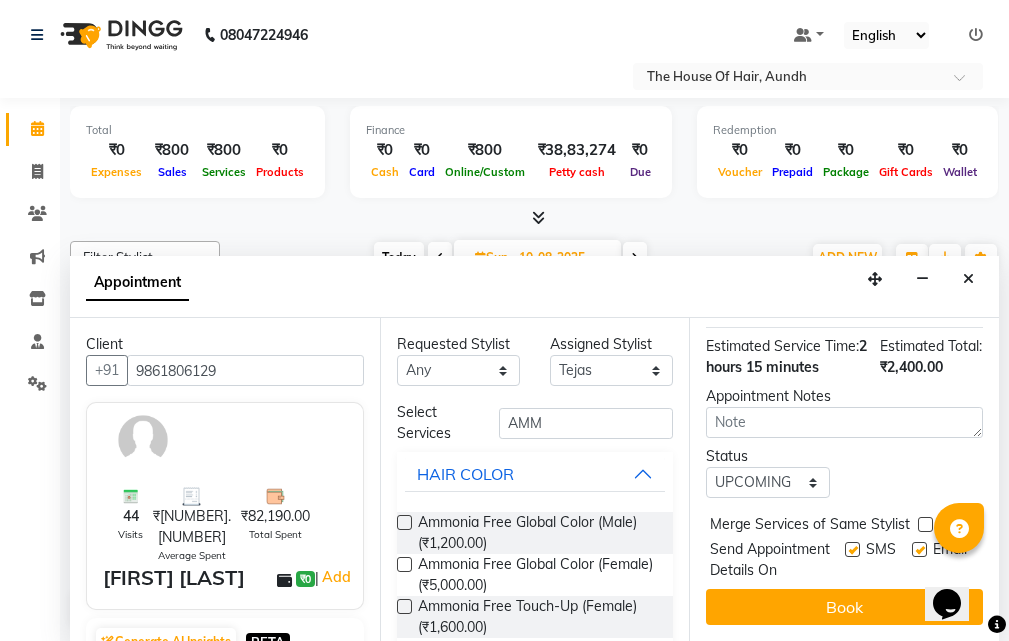 click at bounding box center [925, 524] 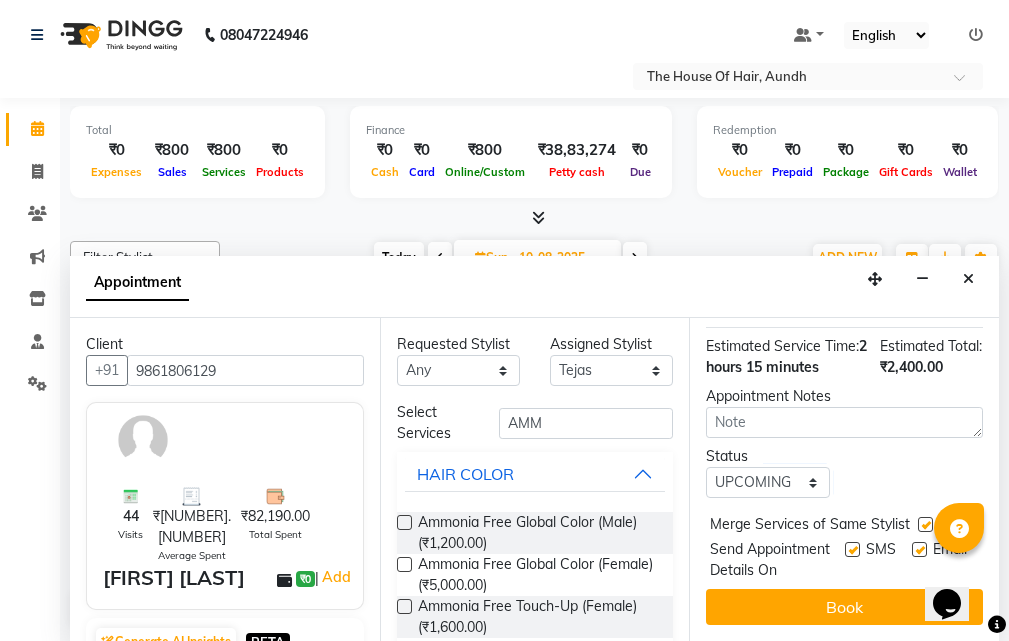 scroll, scrollTop: 655, scrollLeft: 0, axis: vertical 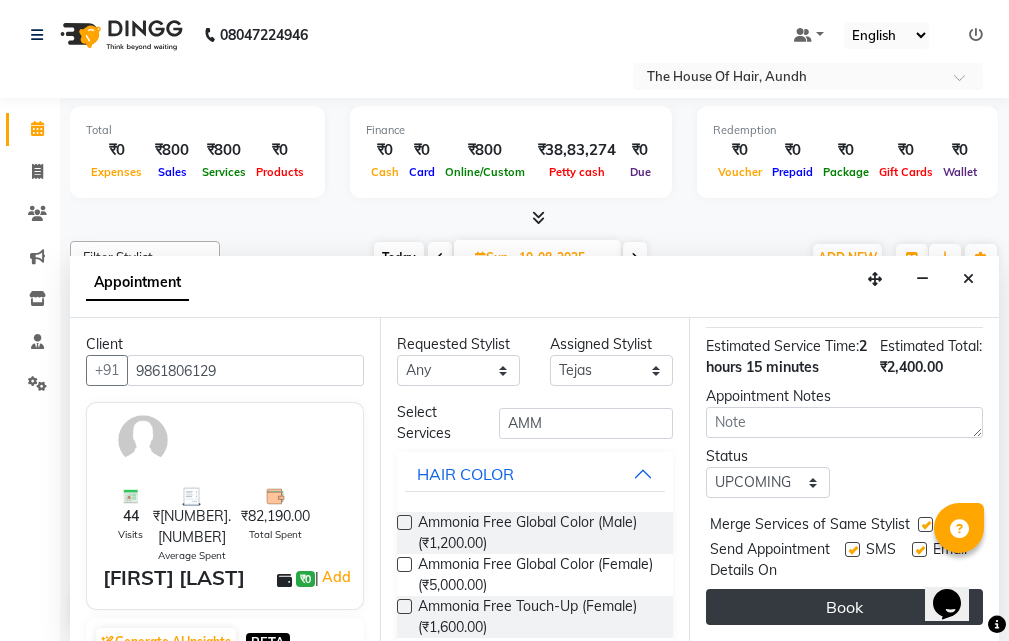click on "Book" at bounding box center (844, 607) 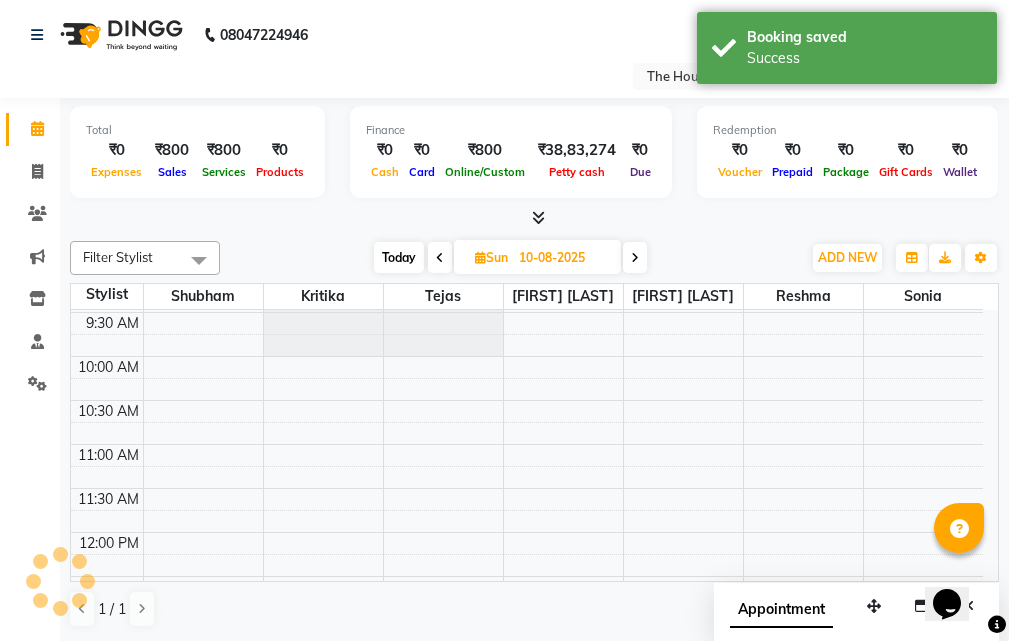 scroll, scrollTop: 0, scrollLeft: 0, axis: both 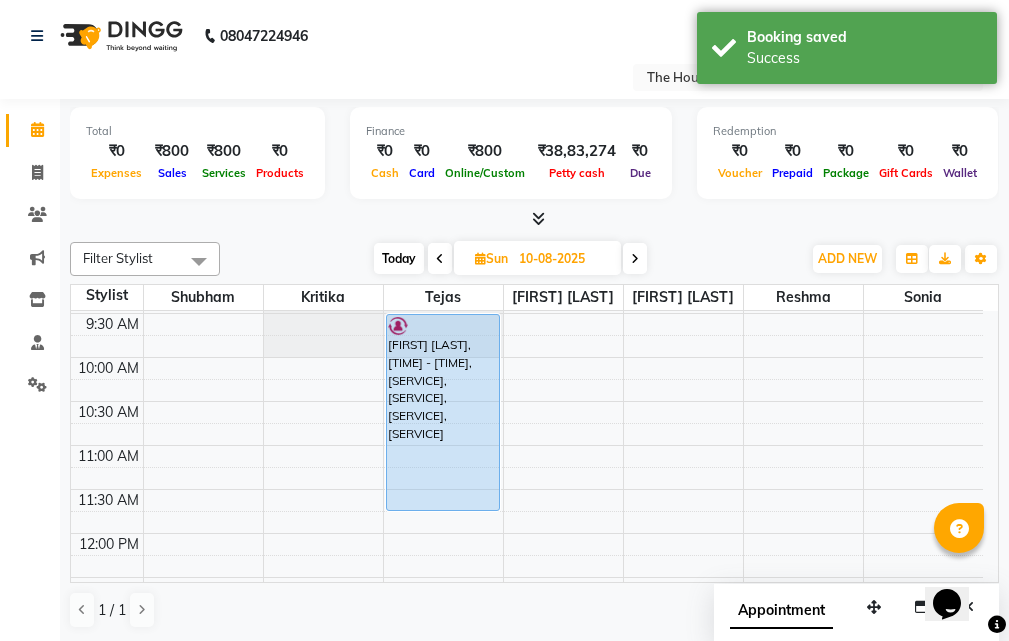 click on "Today" at bounding box center (399, 258) 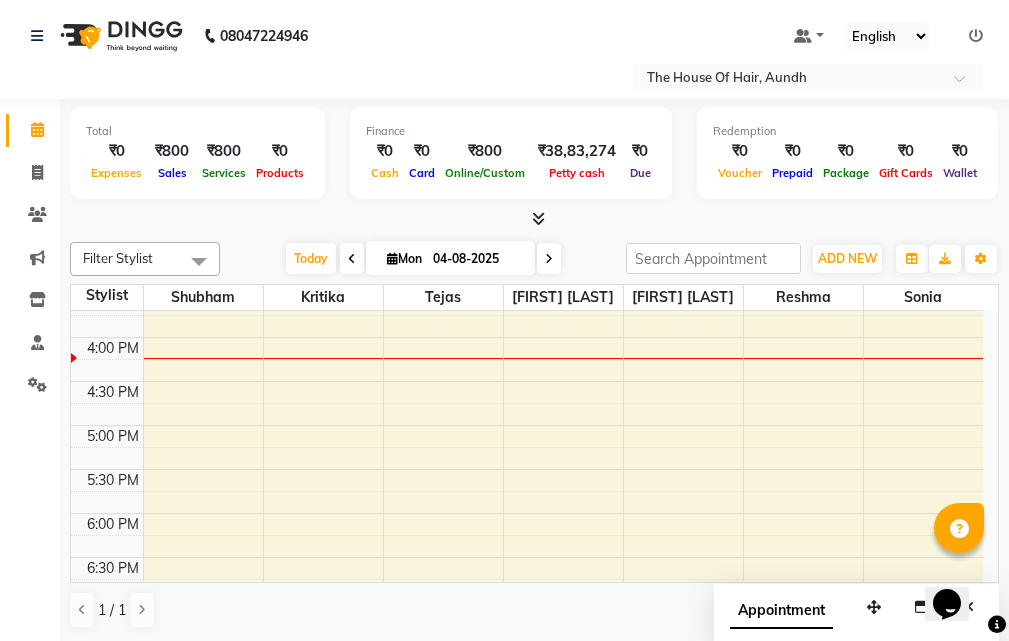 scroll, scrollTop: 629, scrollLeft: 0, axis: vertical 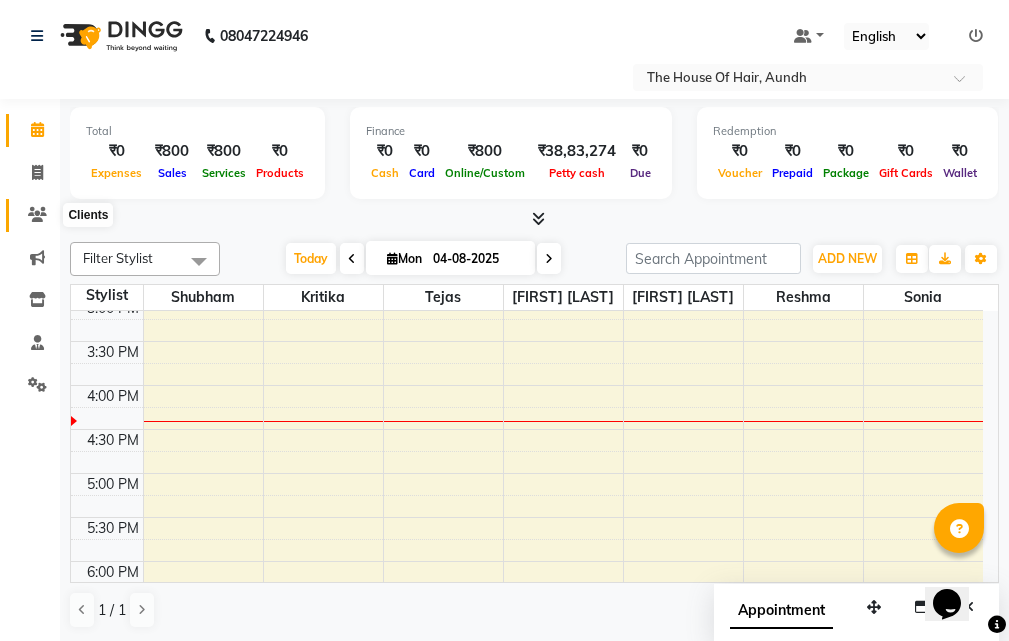 click 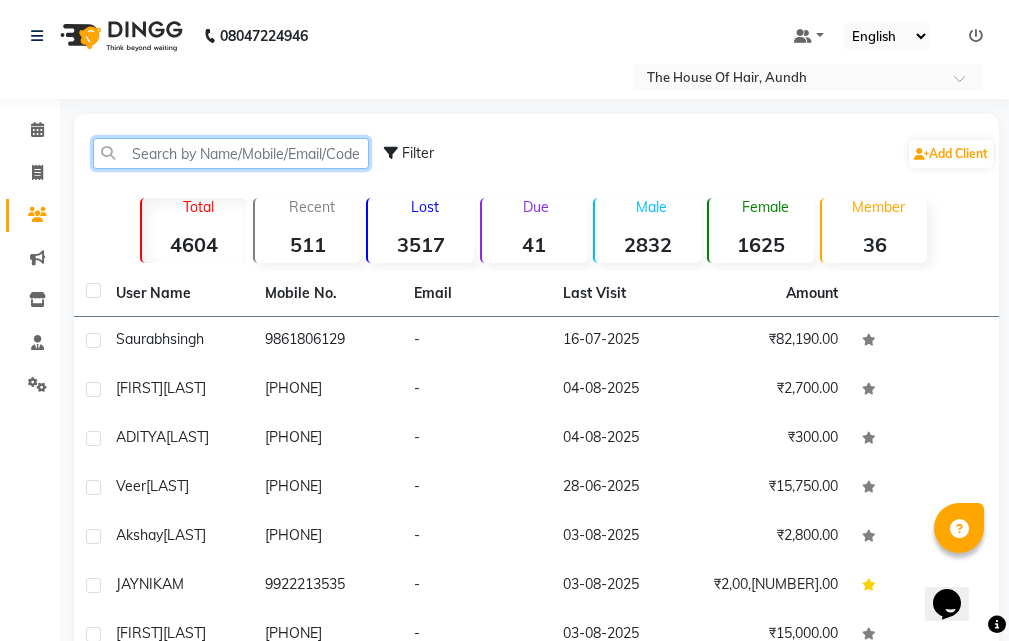click 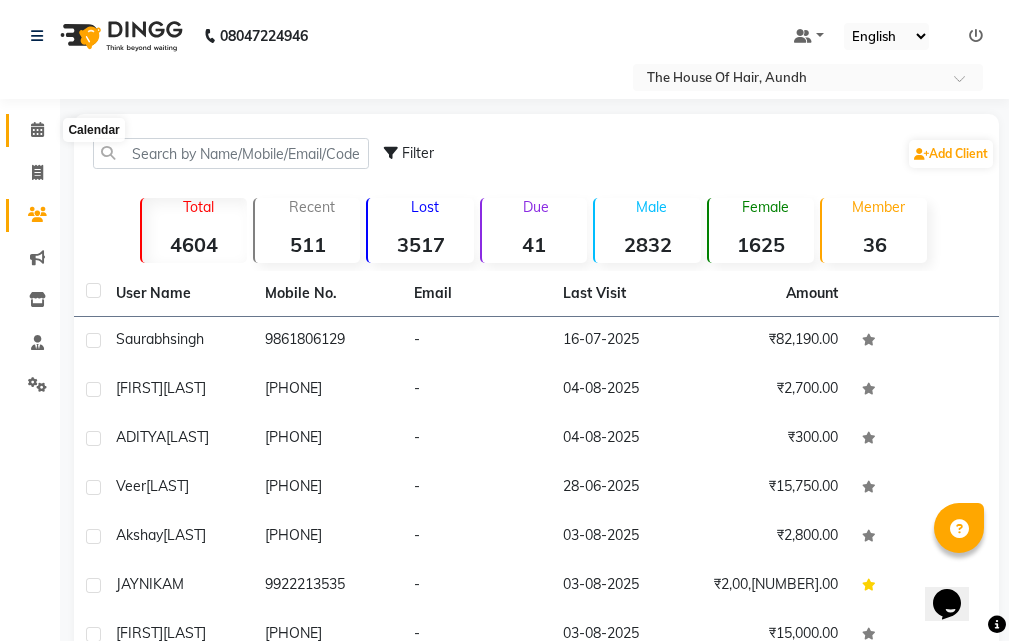 click 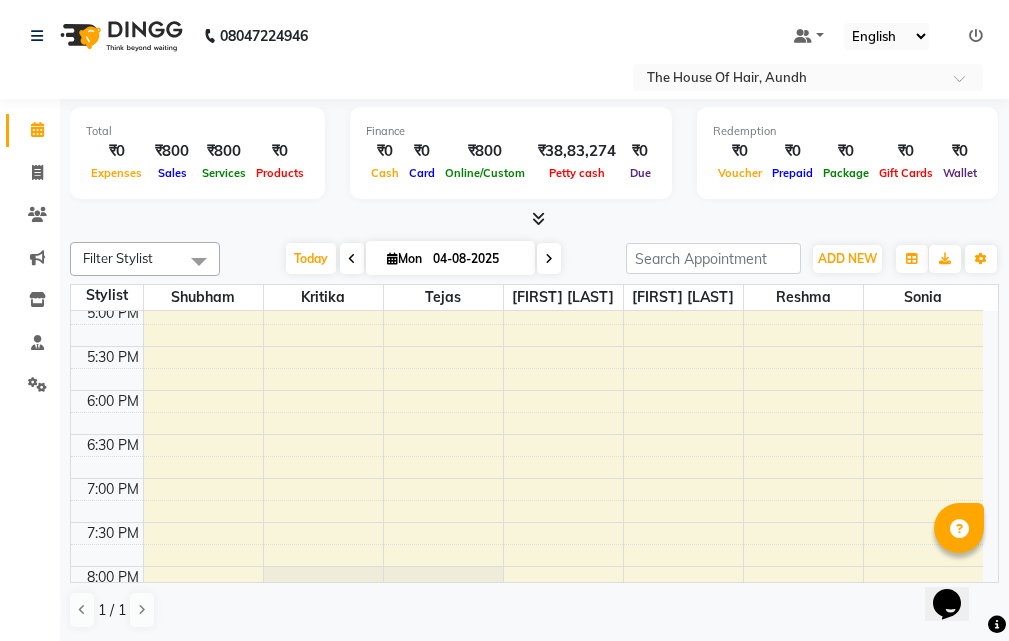 scroll, scrollTop: 900, scrollLeft: 0, axis: vertical 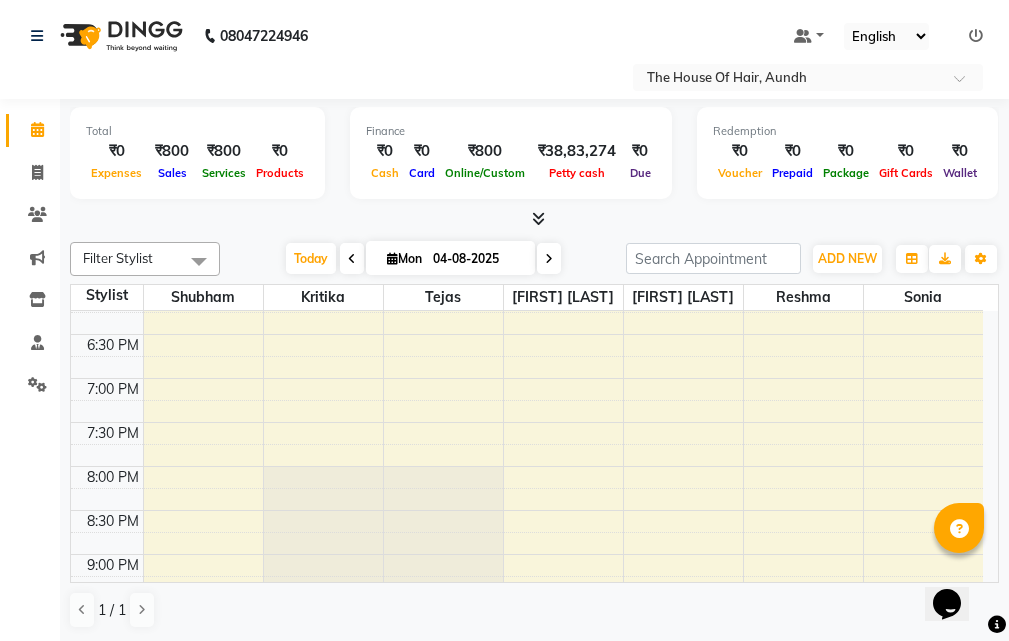 click on "[TIME] [TIME] [TIME] [TIME] [TIME] [TIME] [TIME] [TIME] [TIME] [TIME] [TIME] [TIME] [TIME] [TIME] [TIME] [TIME] [TIME] [TIME] [TIME] [TIME] [TIME] [TIME] [TIME] [TIME] [TIME] [TIME] [TIME] [TIME]     [FIRST] [LAST], TK01, [TIME]-[TIME], [SERVICE]     [FIRST] [LAST], TK02, [TIME]-[TIME], [SERVICE]" at bounding box center [527, 26] 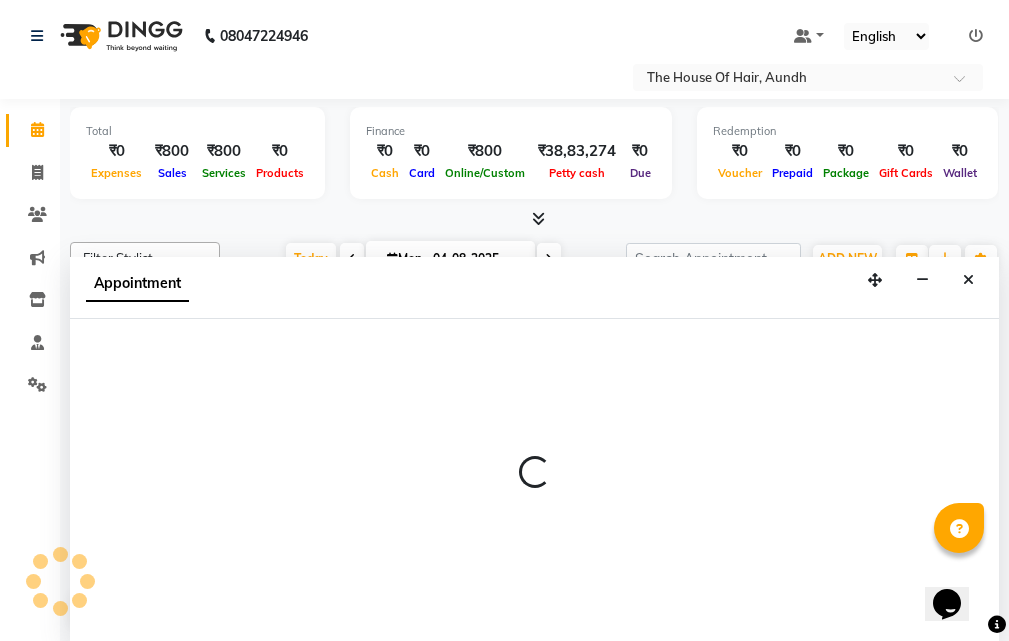scroll, scrollTop: 1, scrollLeft: 0, axis: vertical 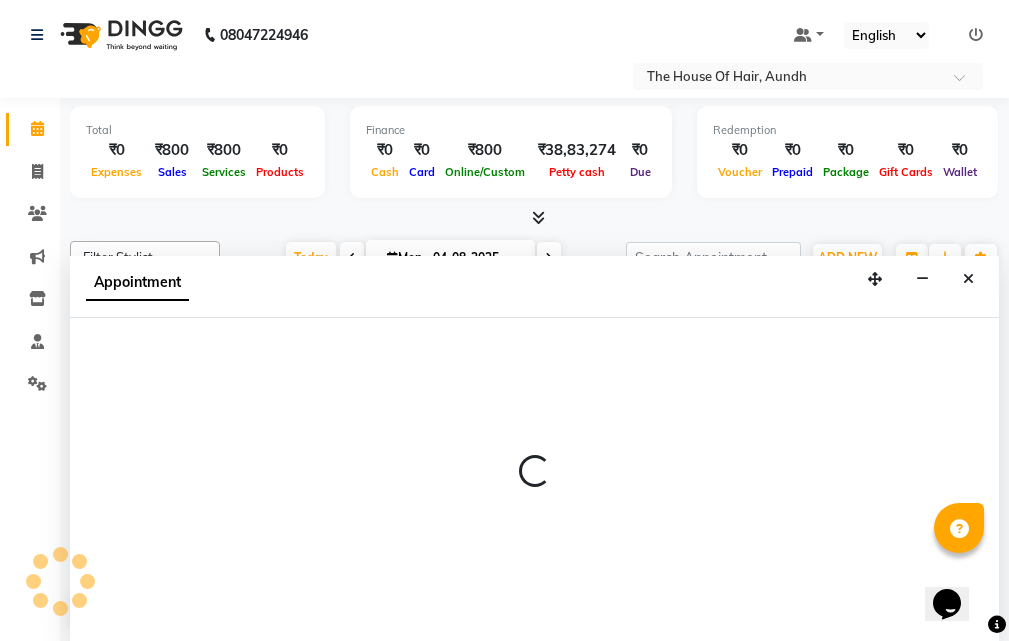 select on "32779" 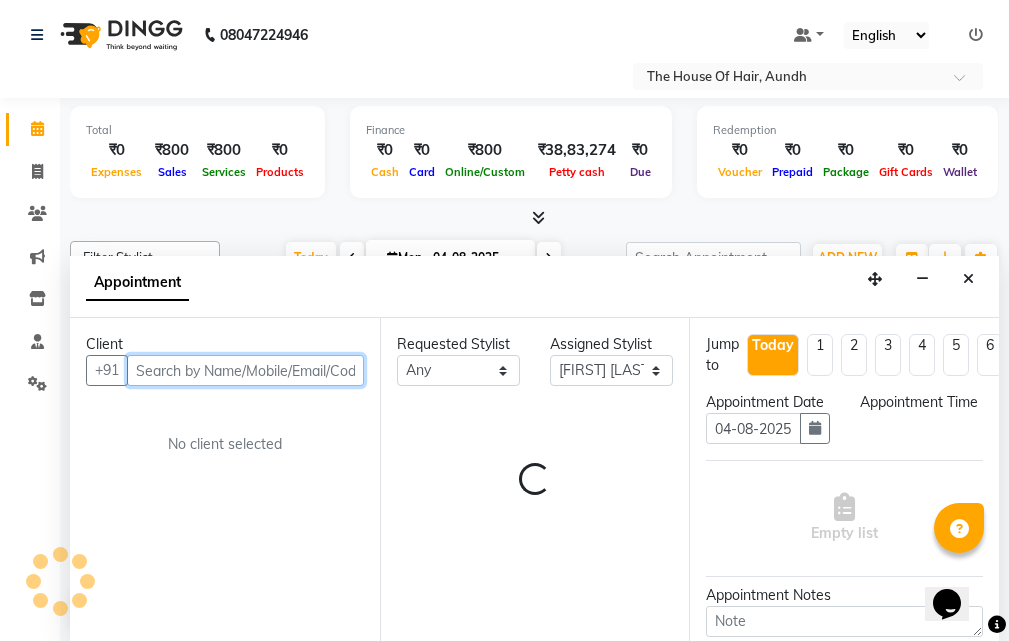select on "1140" 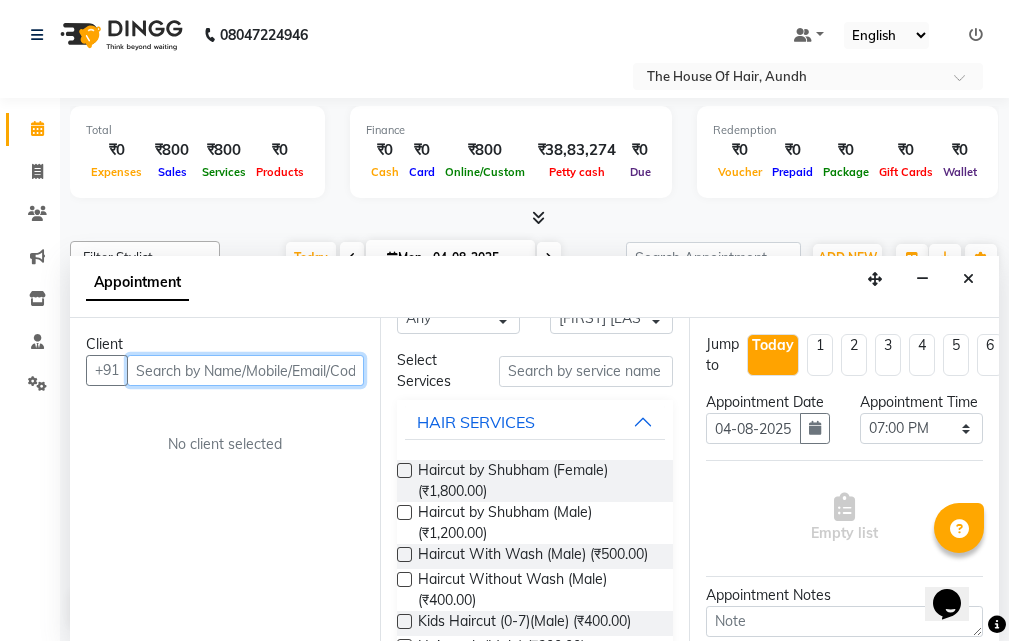 scroll, scrollTop: 100, scrollLeft: 0, axis: vertical 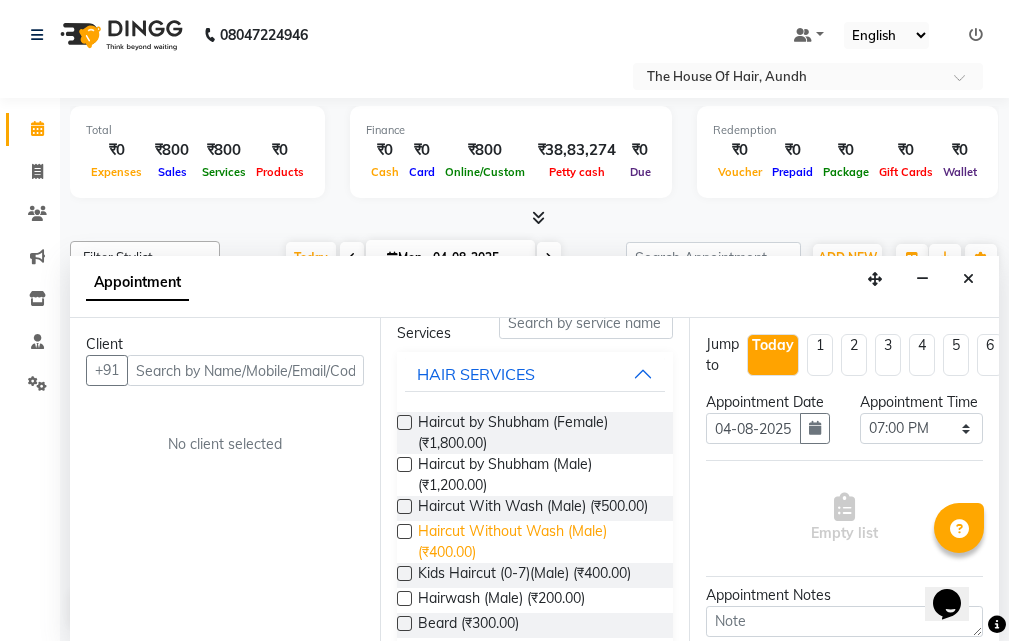 click on "Haircut Without Wash (Male) (₹400.00)" at bounding box center (538, 542) 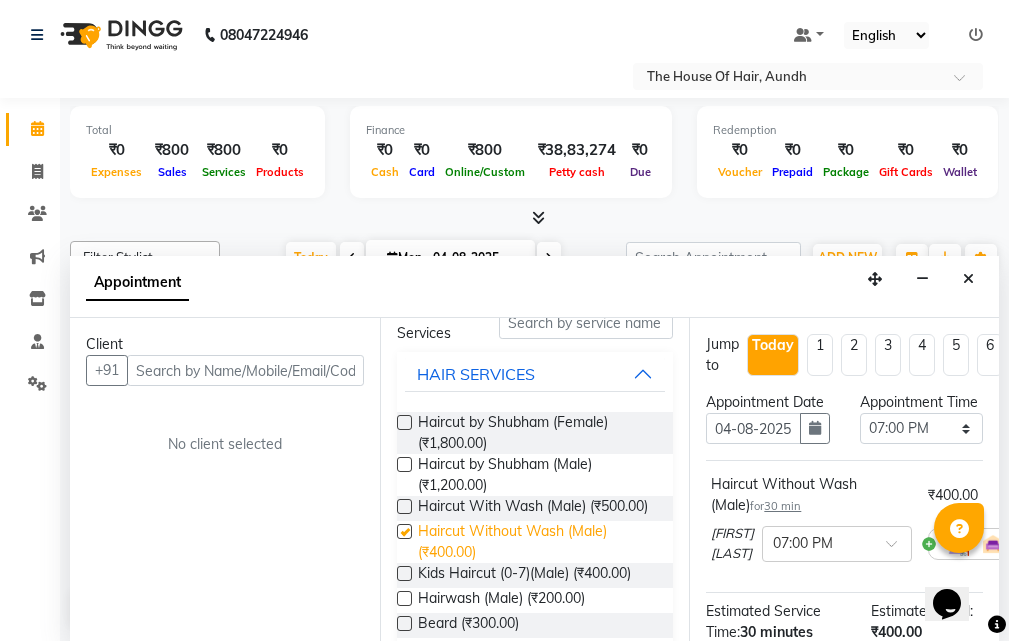 checkbox on "false" 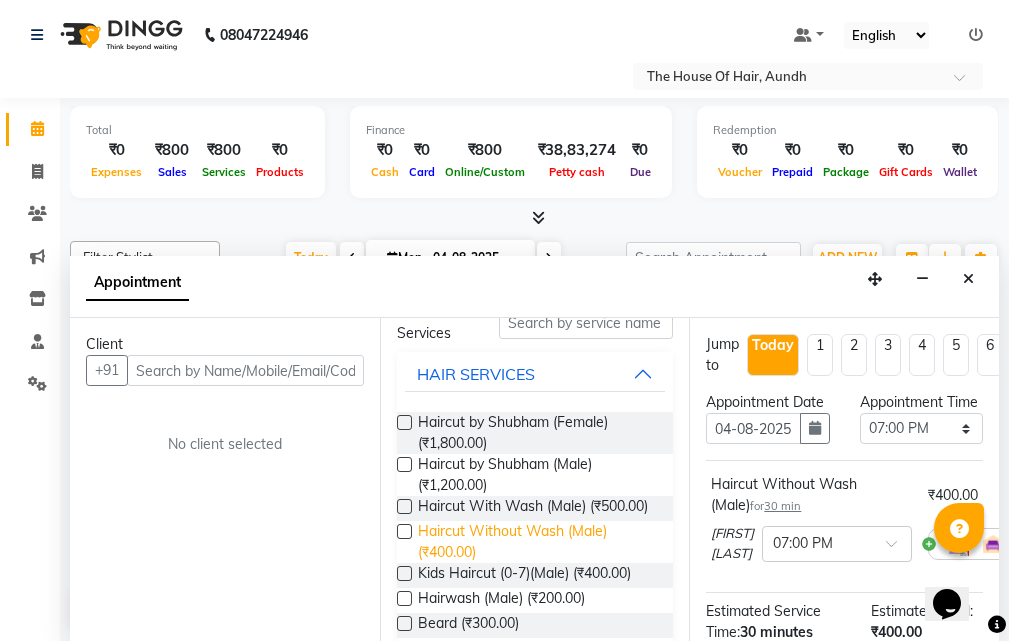 scroll, scrollTop: 200, scrollLeft: 0, axis: vertical 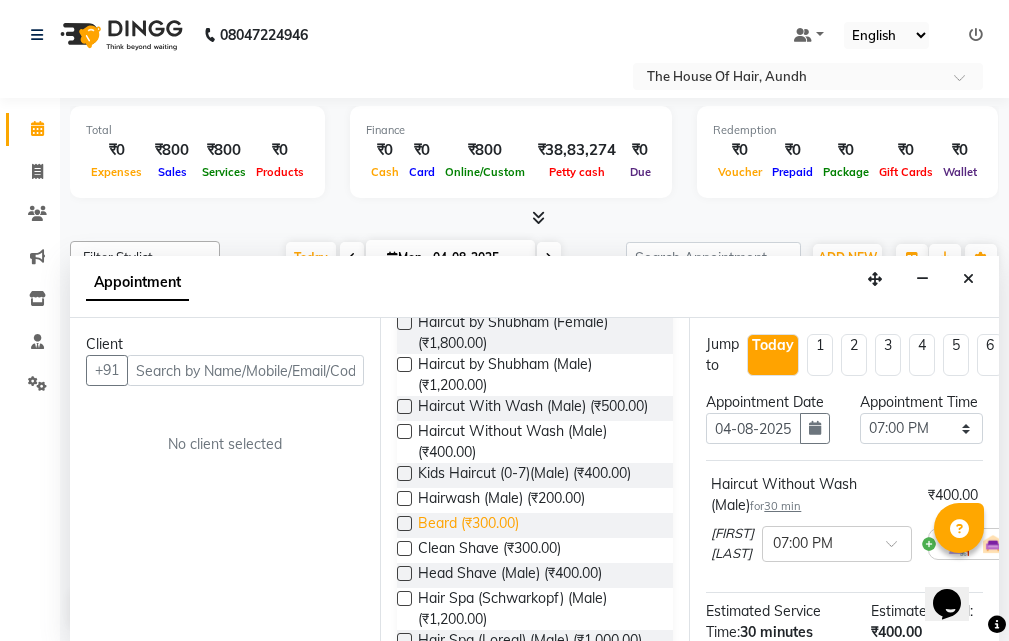 click on "Beard (₹300.00)" at bounding box center (468, 525) 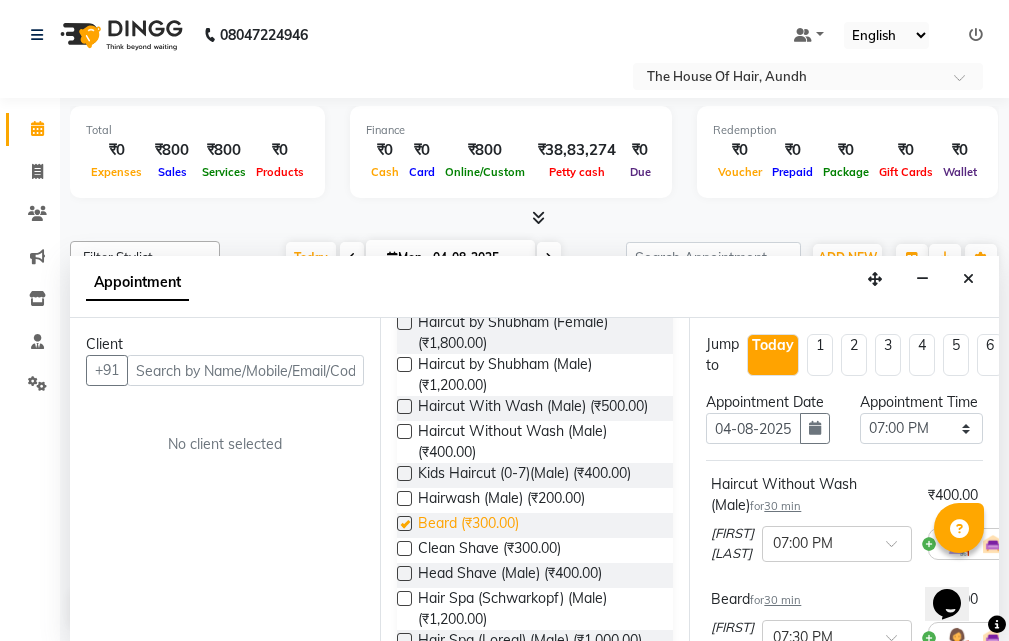 checkbox on "false" 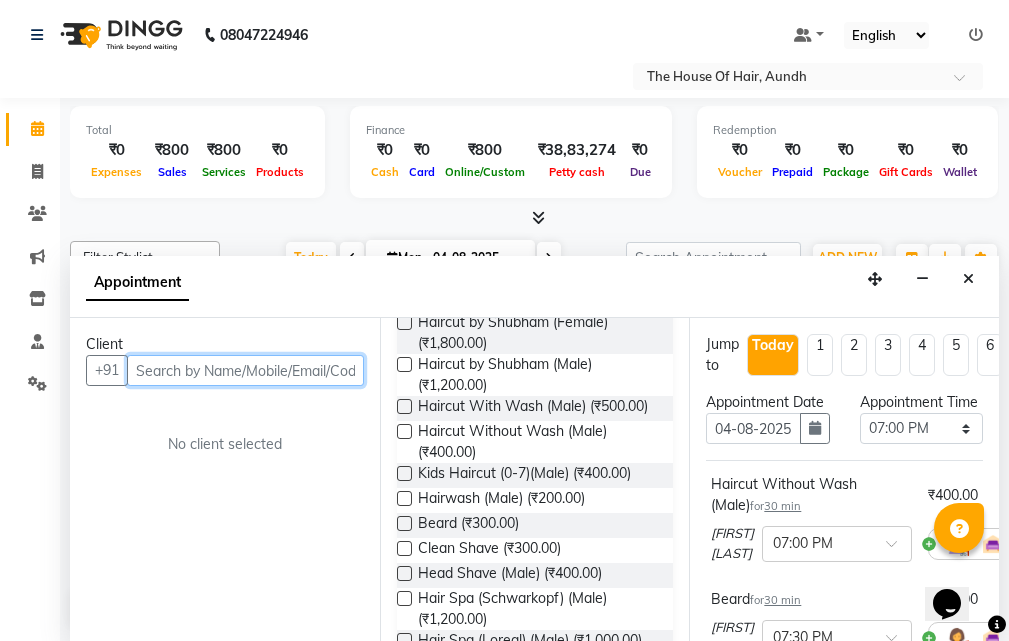 click at bounding box center [245, 370] 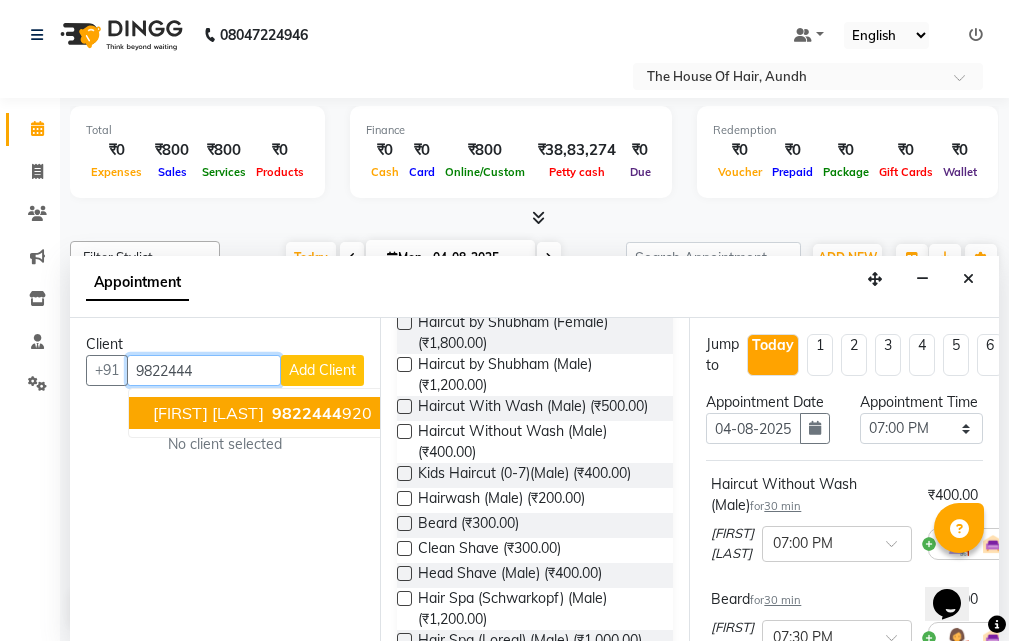 click on "[FIRST] [LAST]" at bounding box center (208, 413) 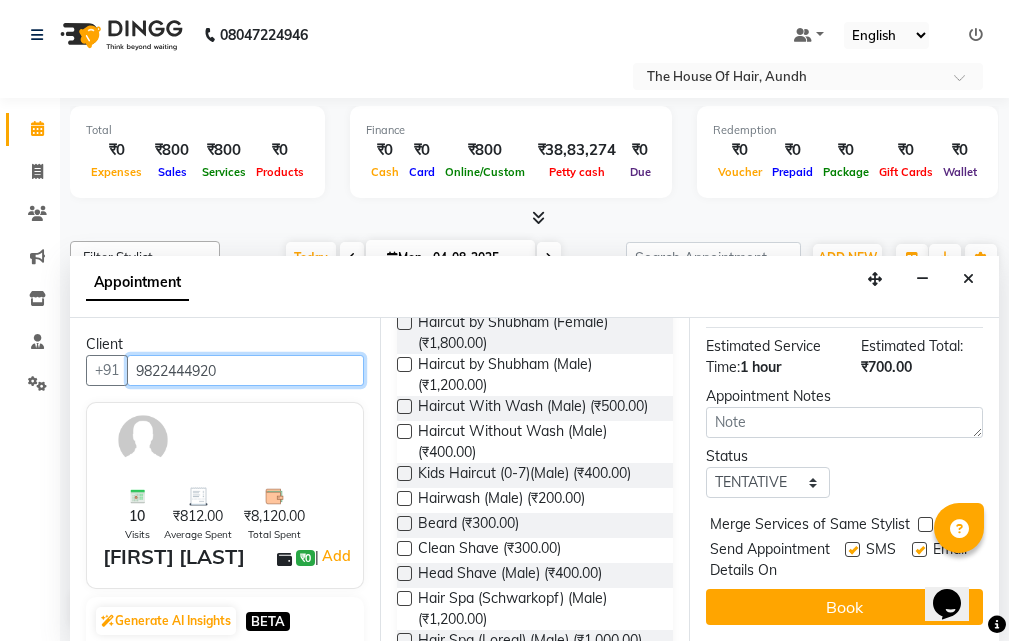 scroll, scrollTop: 400, scrollLeft: 0, axis: vertical 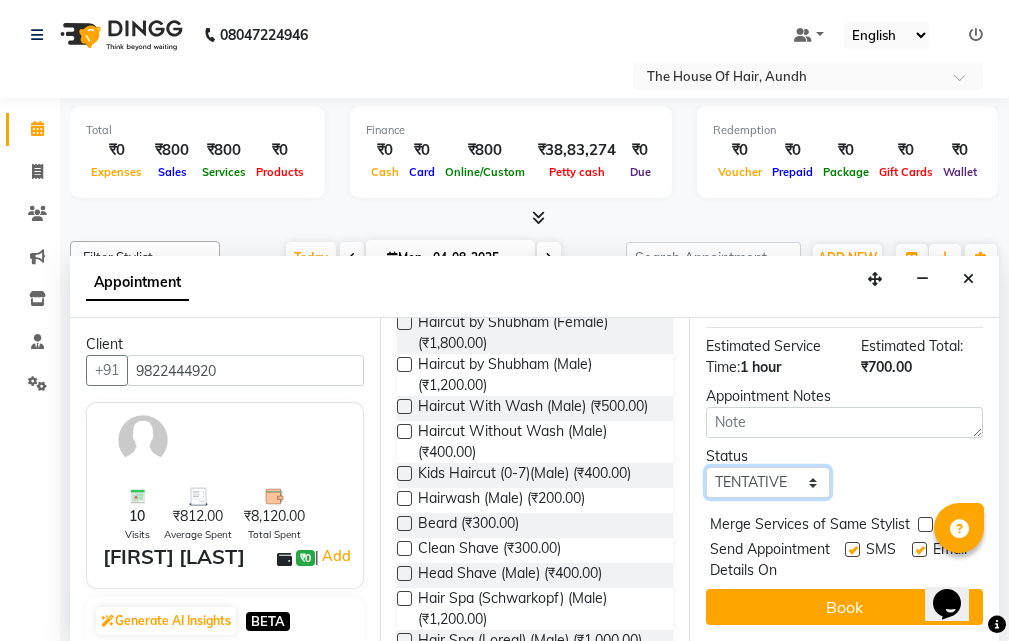 click on "Select TENTATIVE CONFIRM CHECK-IN UPCOMING" at bounding box center (767, 482) 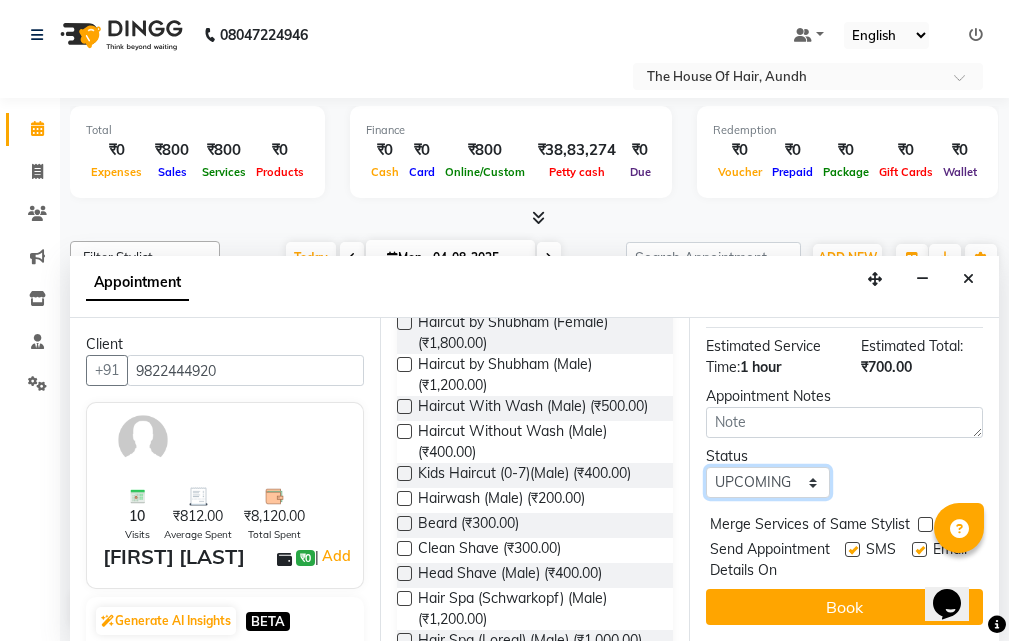 click on "Select TENTATIVE CONFIRM CHECK-IN UPCOMING" at bounding box center [767, 482] 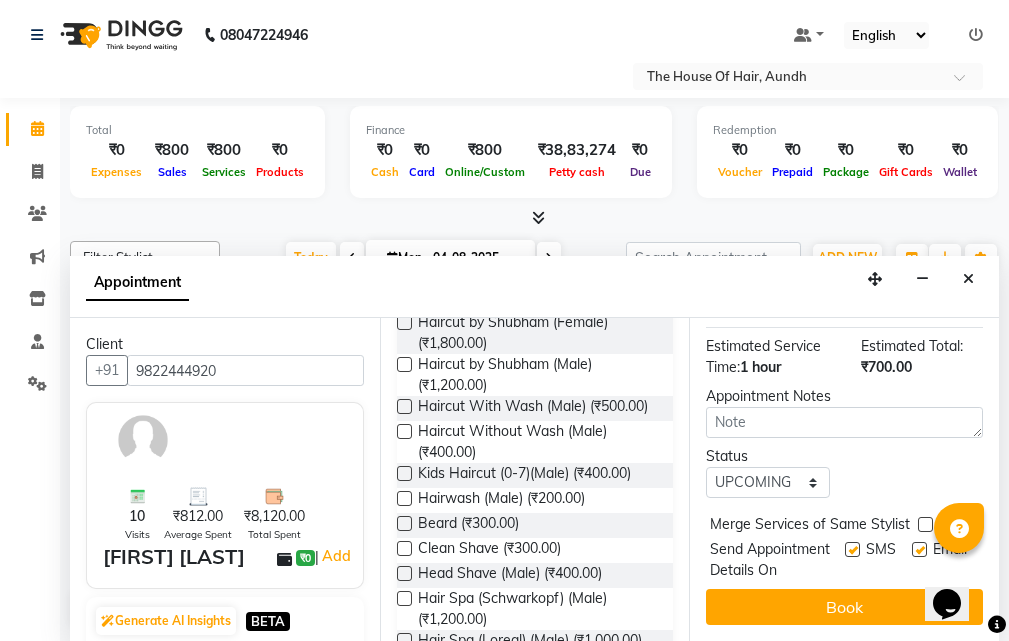 click at bounding box center [925, 524] 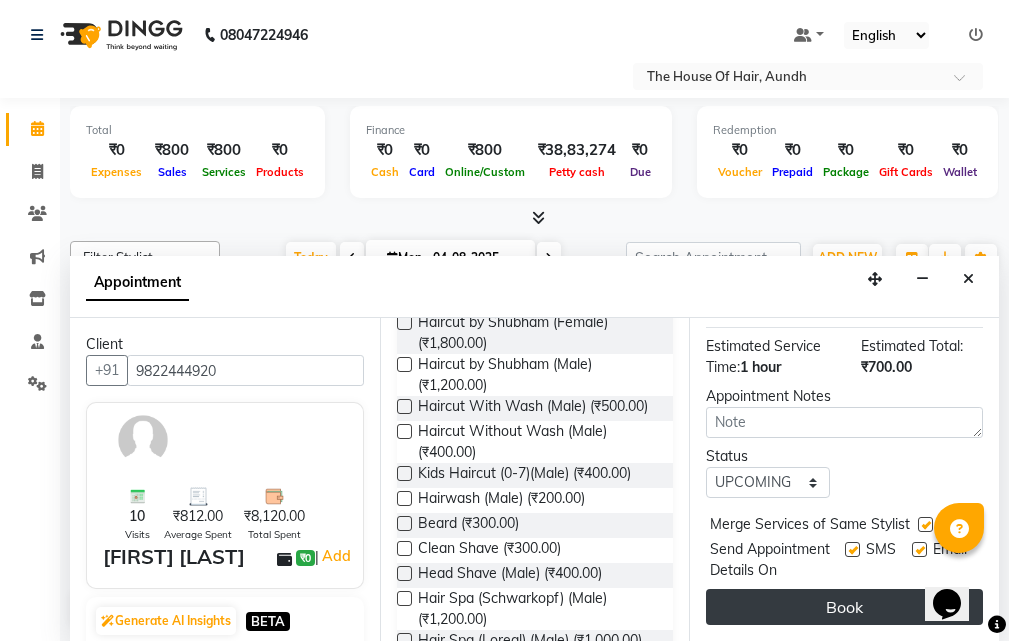 click on "Book" at bounding box center [844, 607] 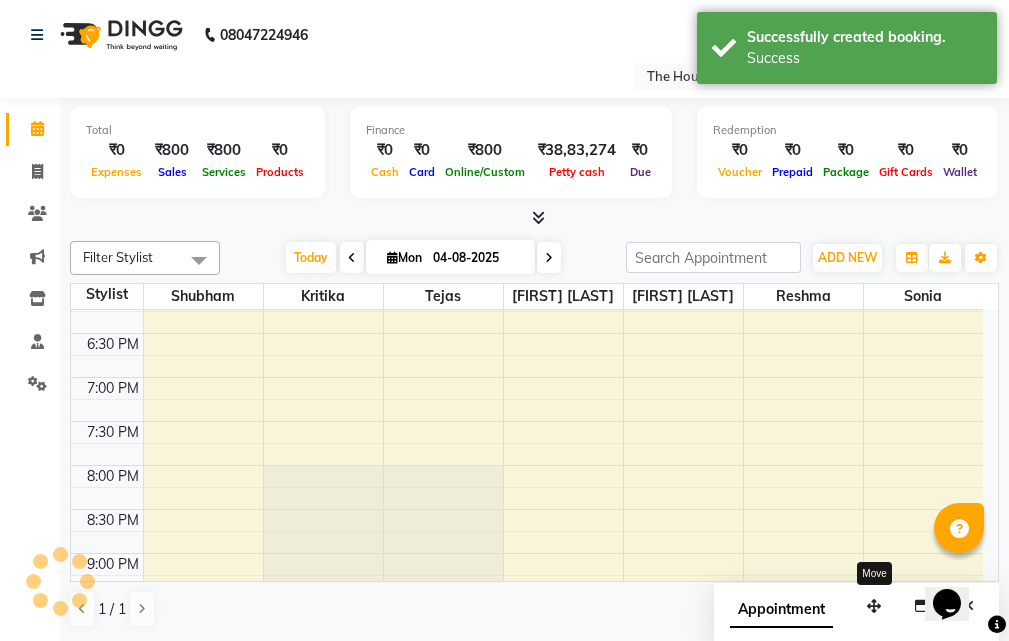 scroll, scrollTop: 0, scrollLeft: 0, axis: both 